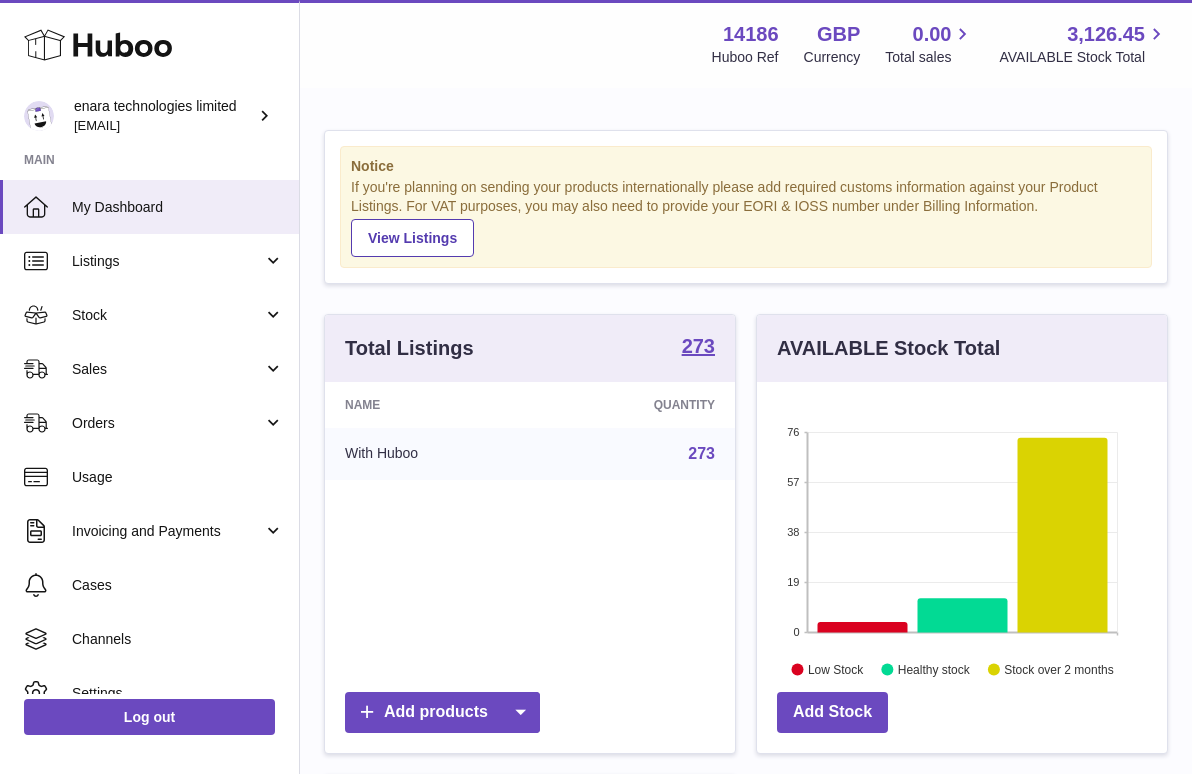 scroll, scrollTop: 0, scrollLeft: 0, axis: both 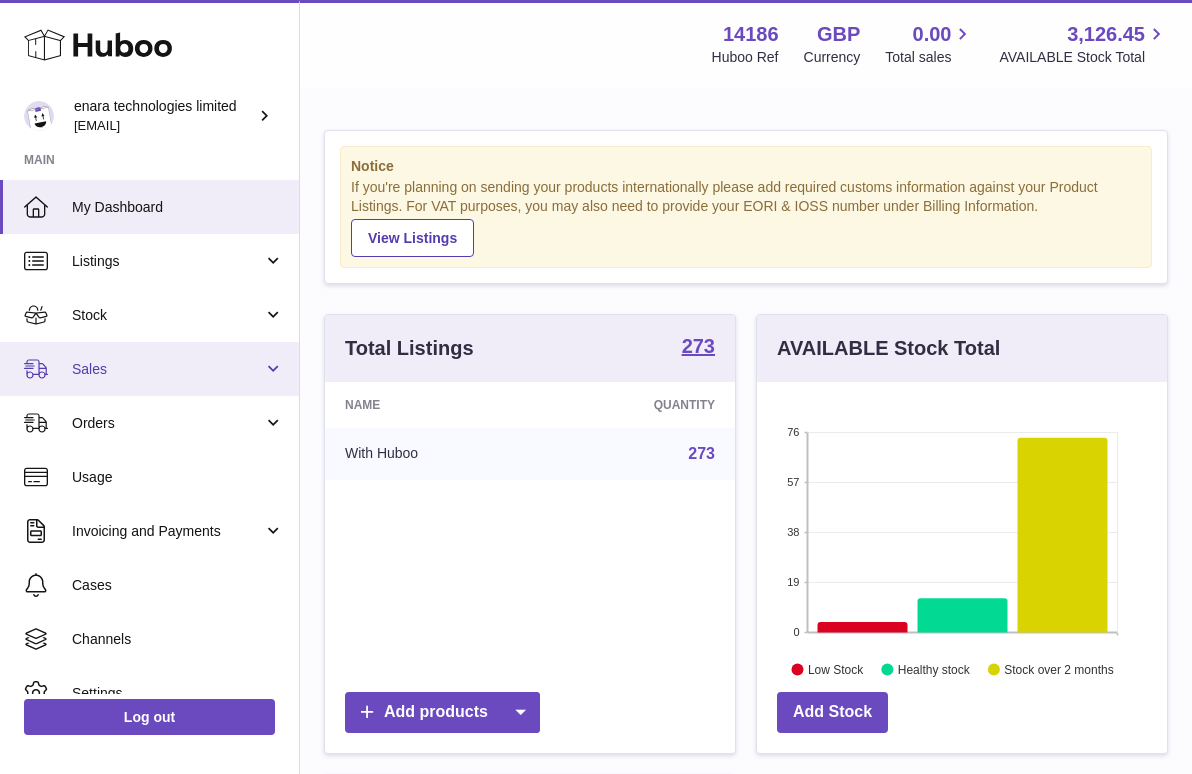 click on "Sales" at bounding box center (167, 369) 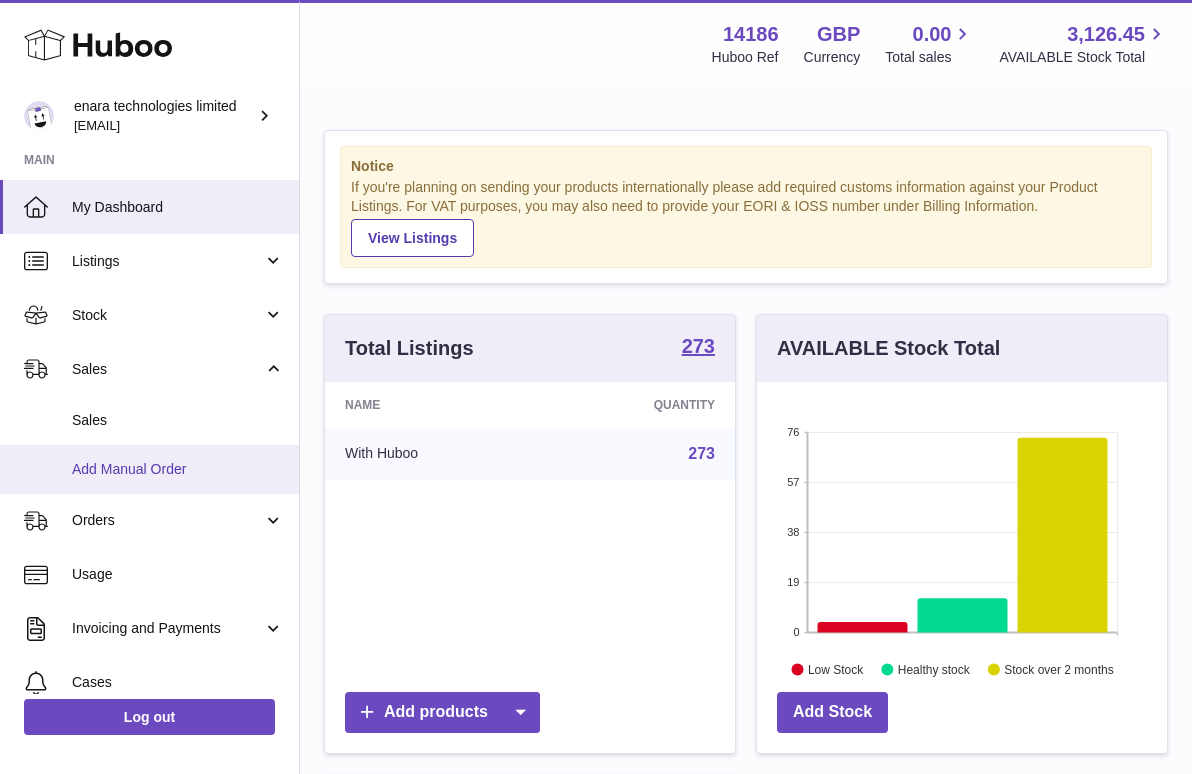 click on "Add Manual Order" at bounding box center [178, 469] 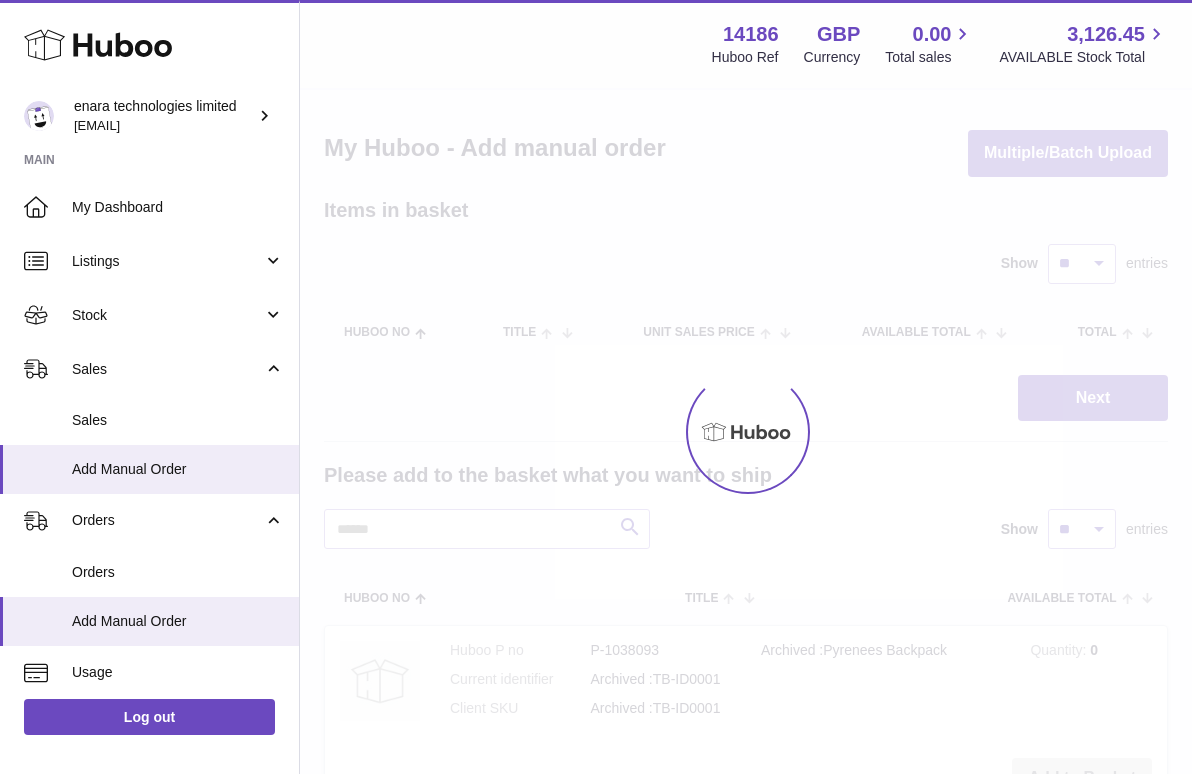 scroll, scrollTop: 0, scrollLeft: 0, axis: both 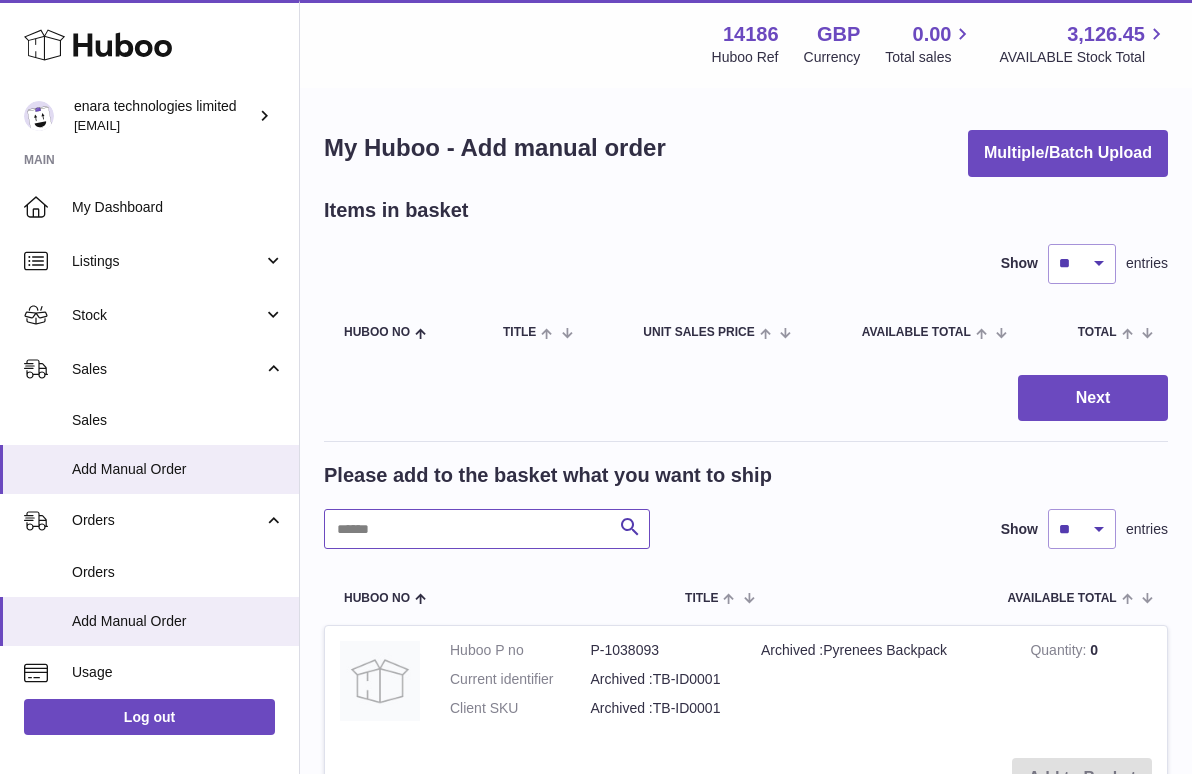 click at bounding box center [487, 529] 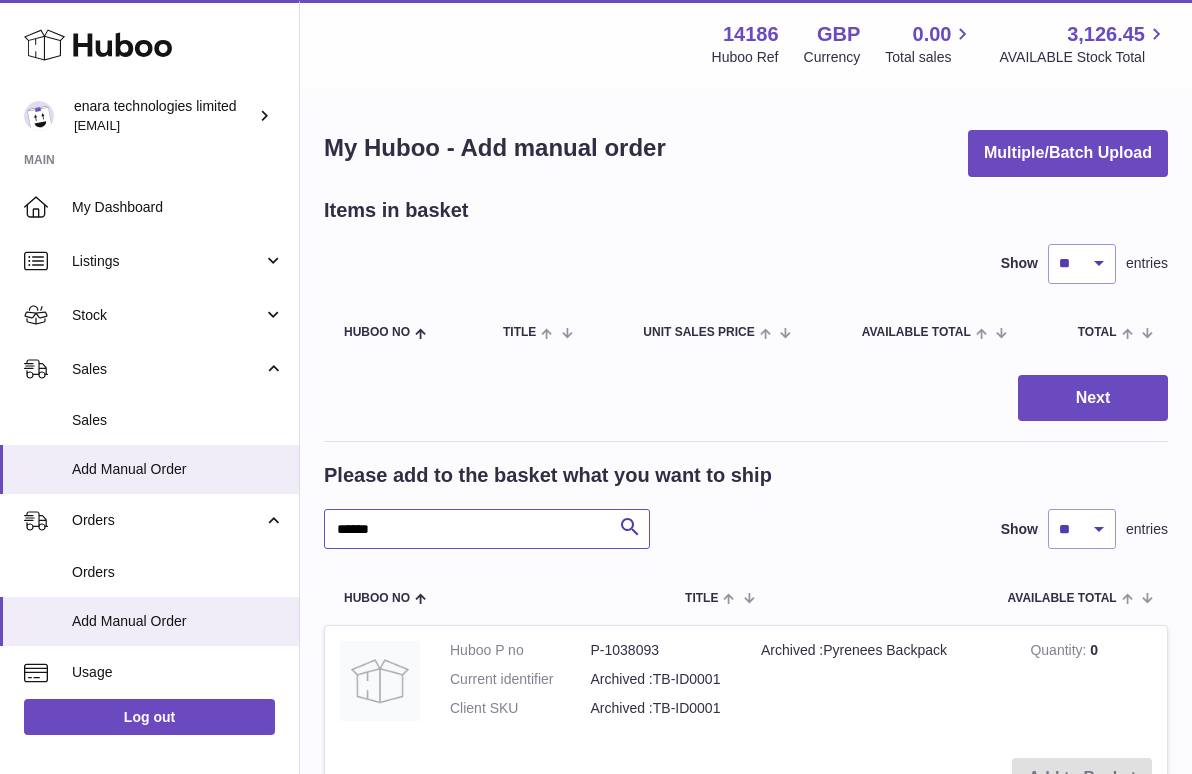 type on "******" 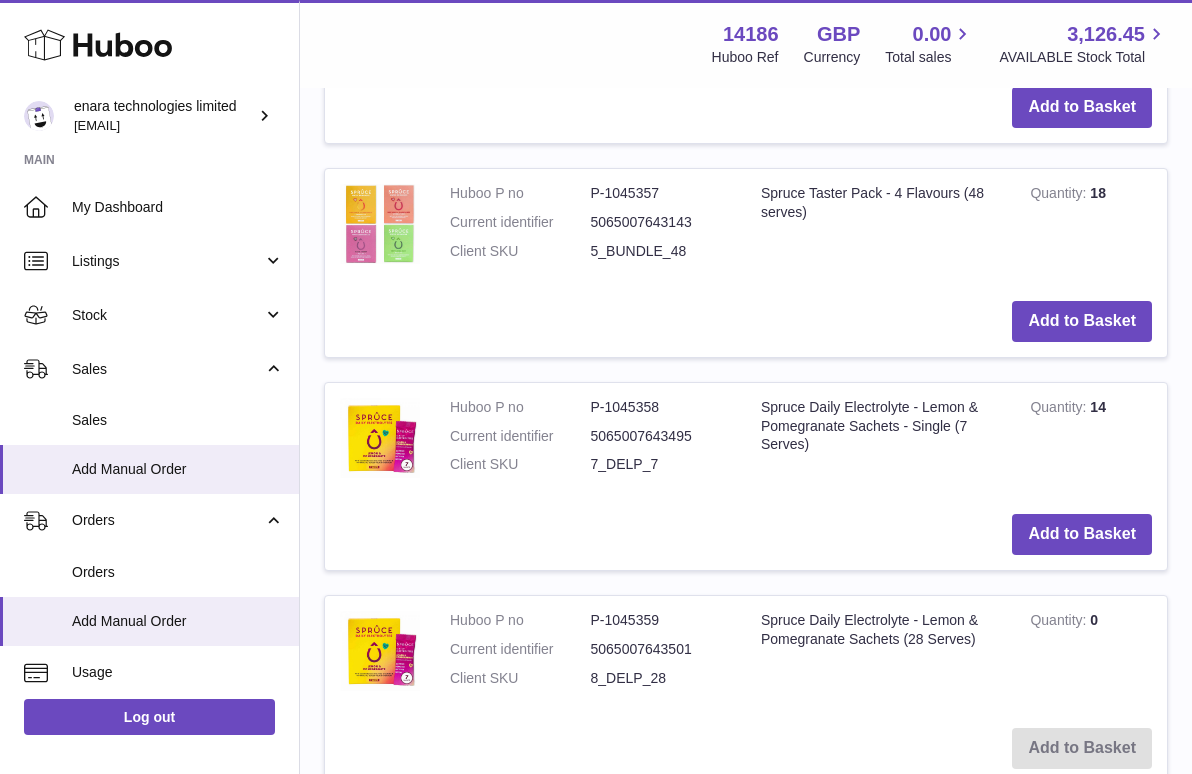 scroll, scrollTop: 1327, scrollLeft: 0, axis: vertical 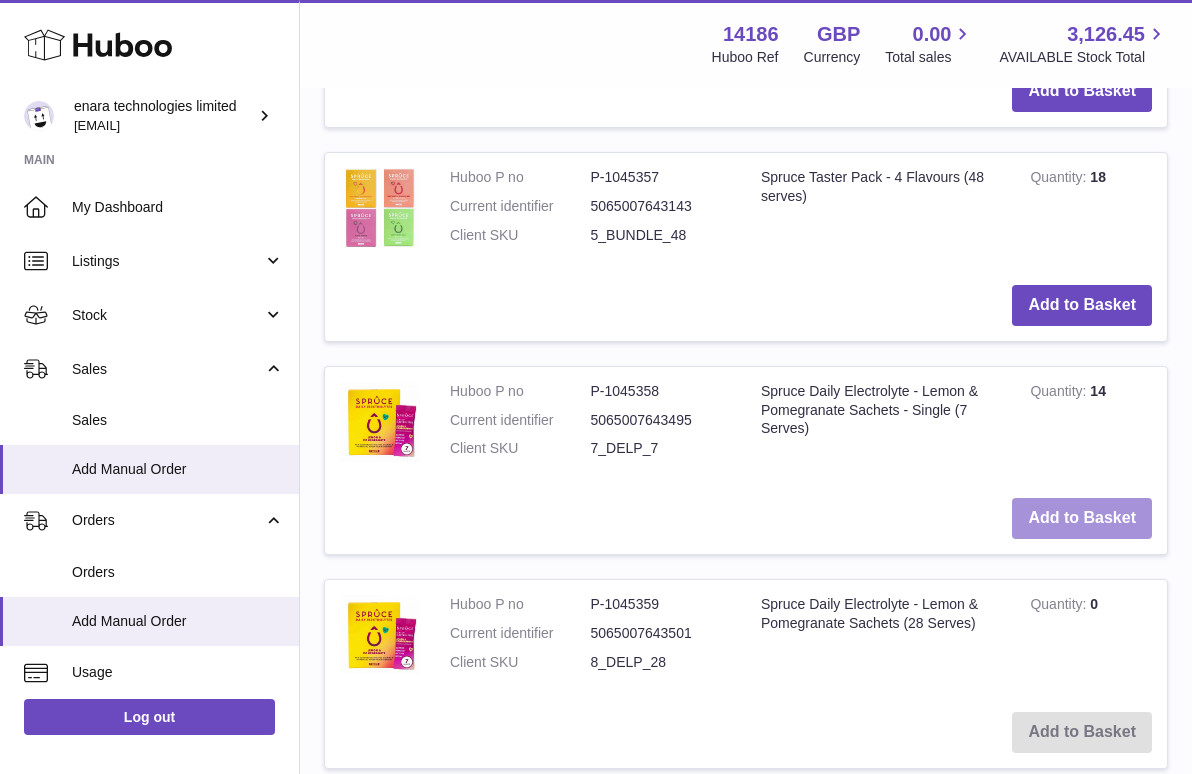 click on "Add to Basket" at bounding box center (1082, 518) 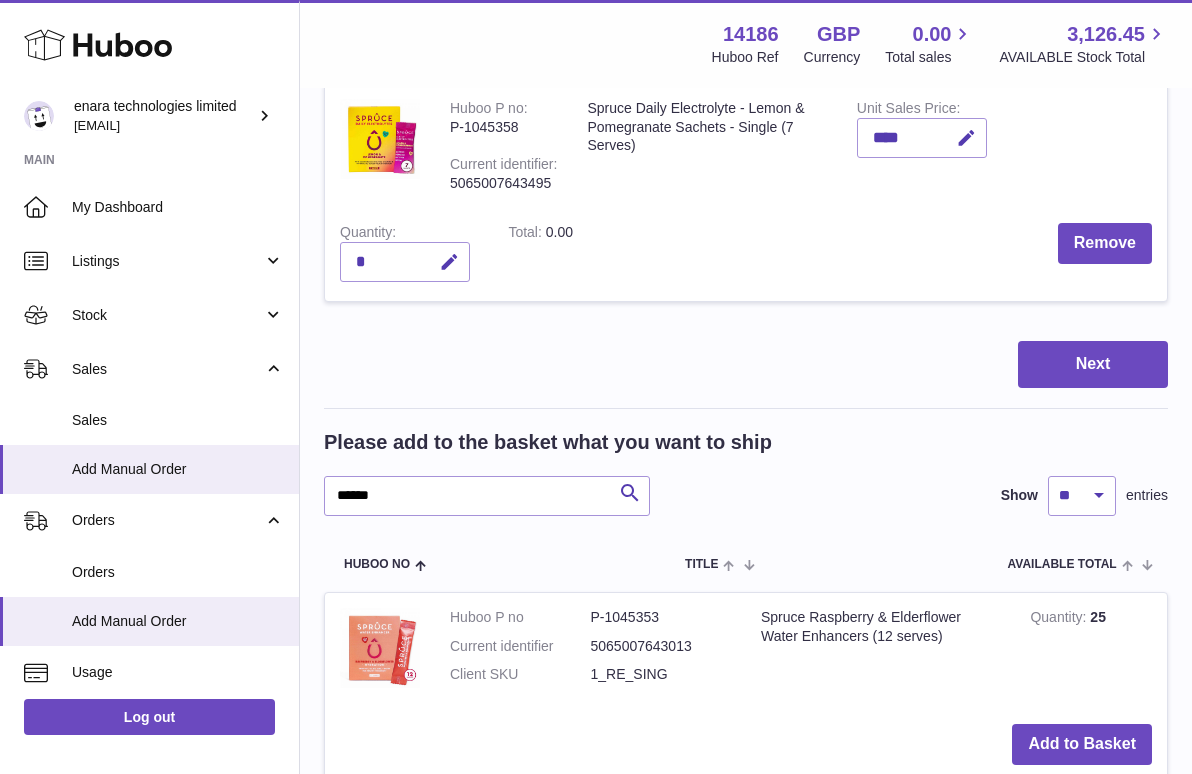 scroll, scrollTop: 277, scrollLeft: 0, axis: vertical 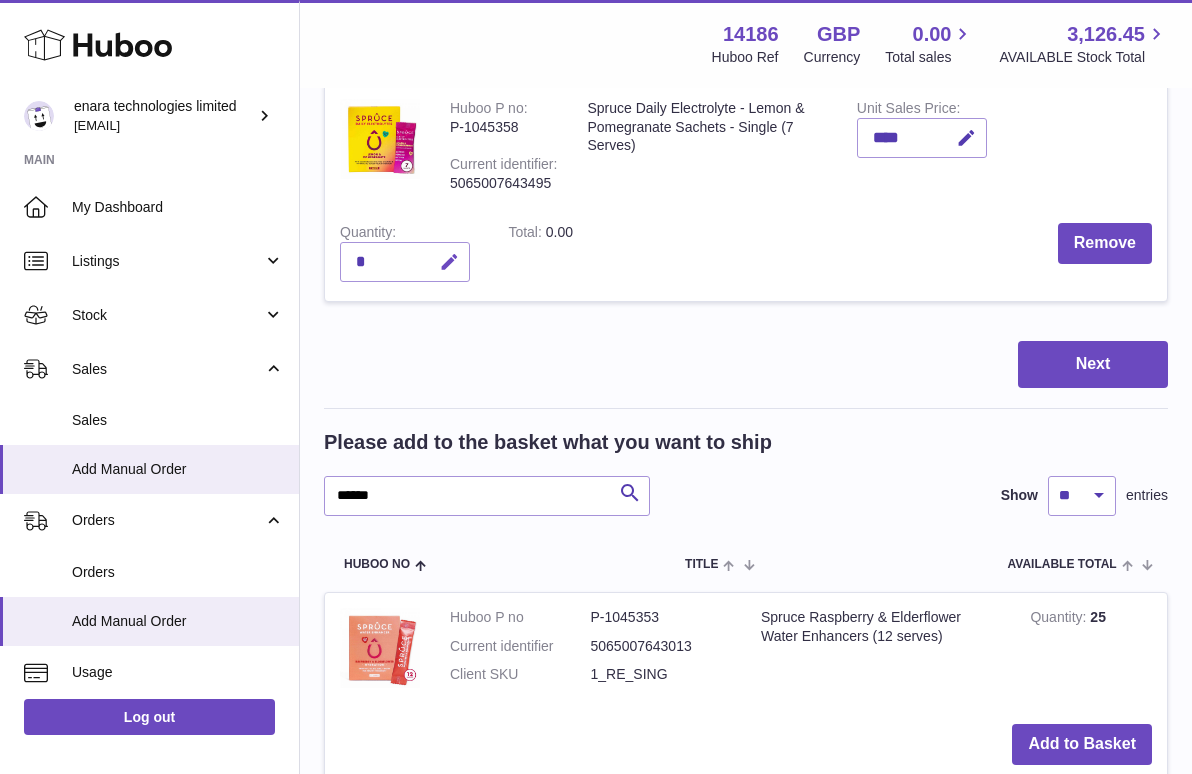 click at bounding box center (449, 262) 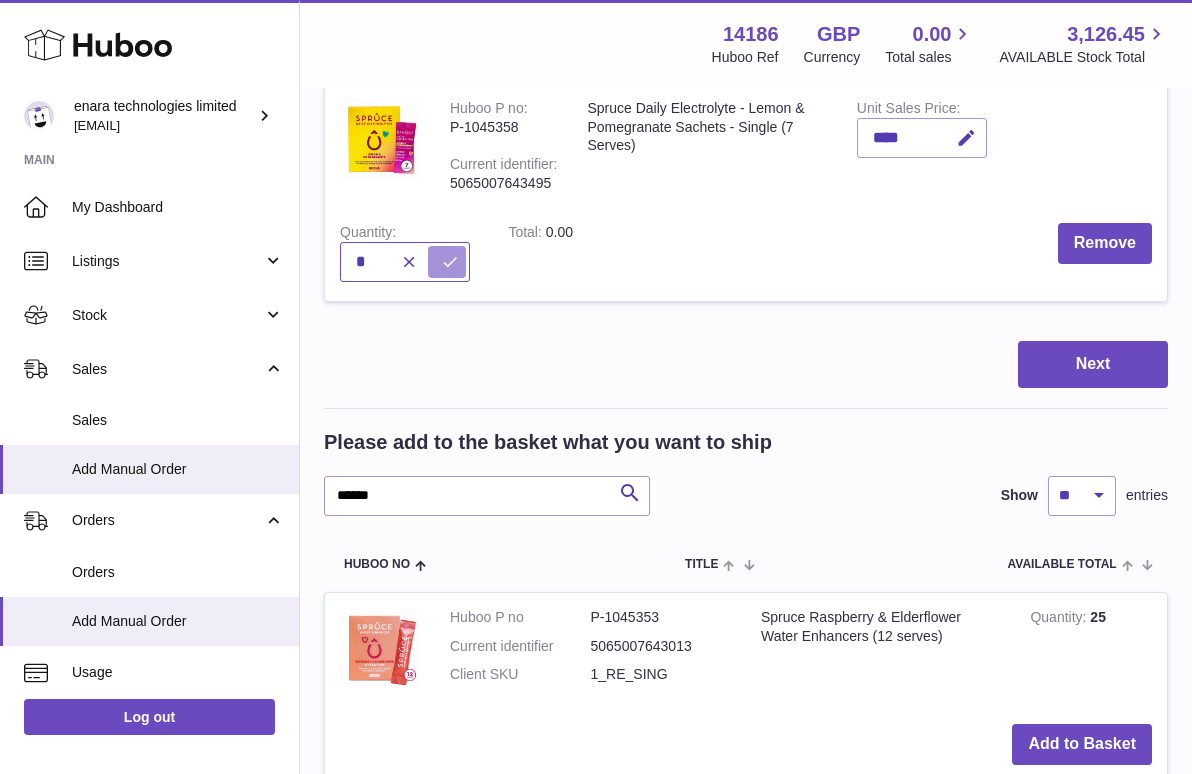 type on "*" 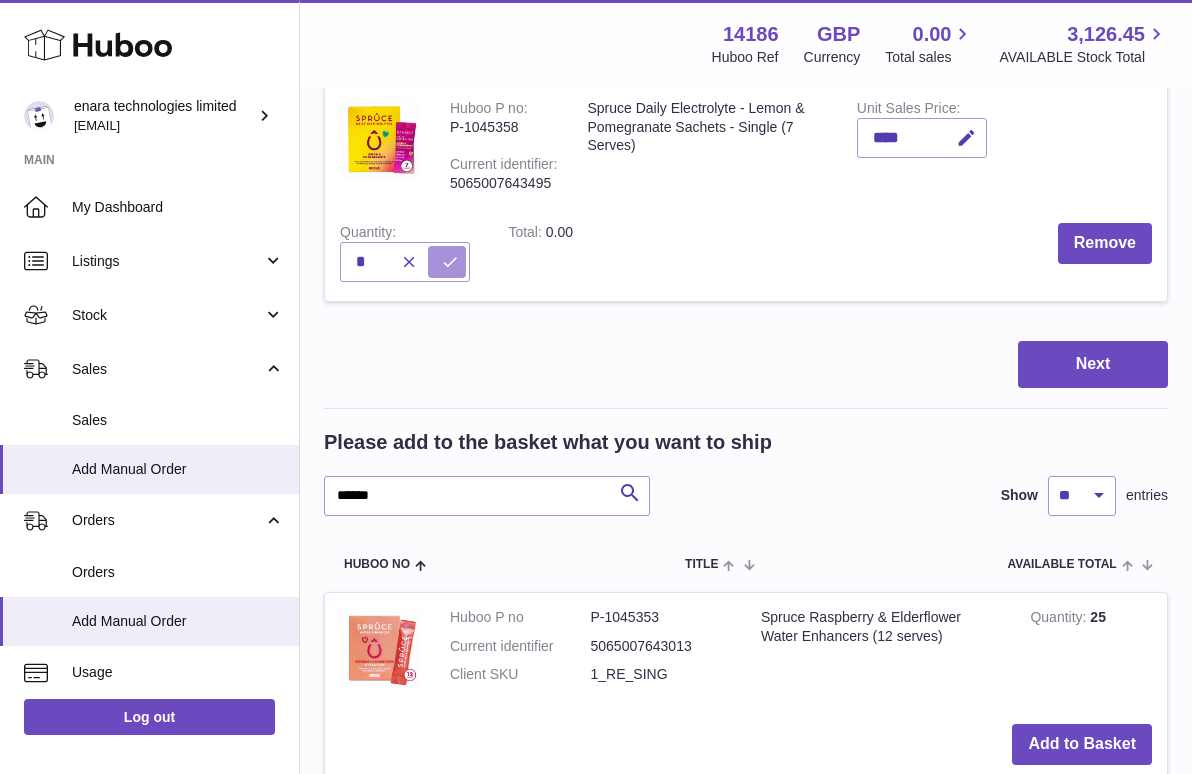 click at bounding box center (450, 262) 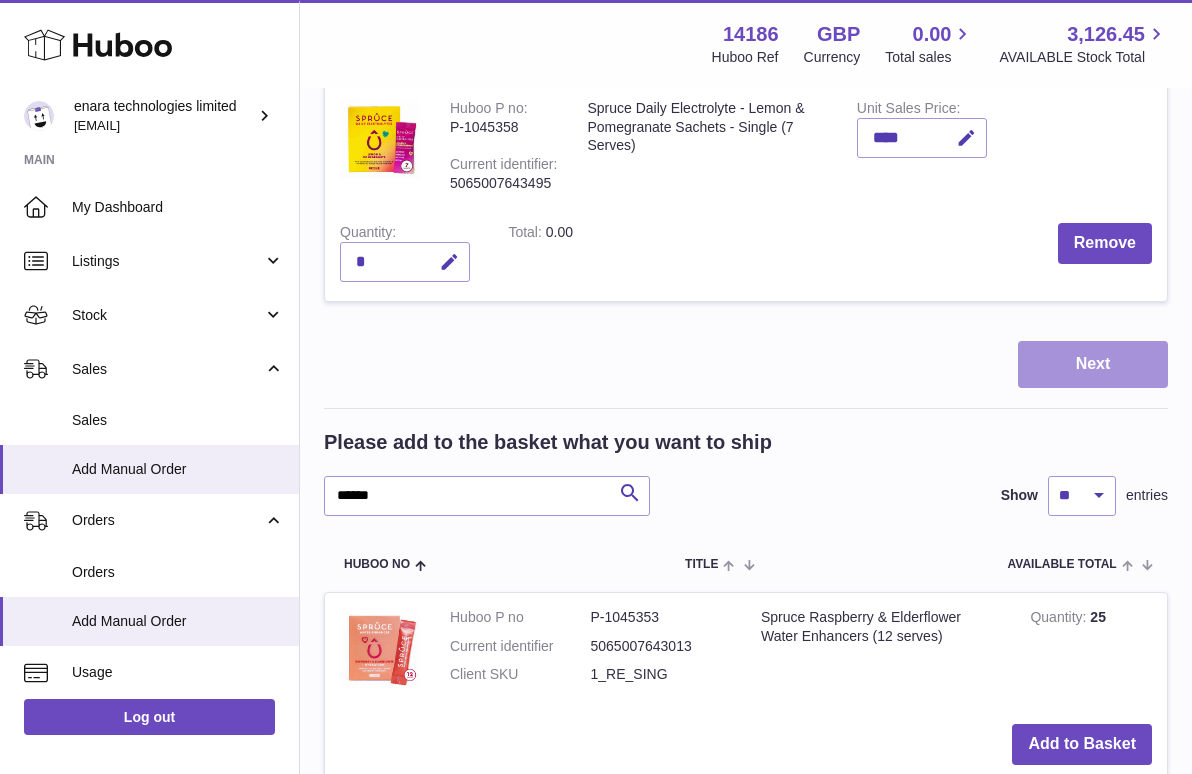 click on "Next" at bounding box center [1093, 364] 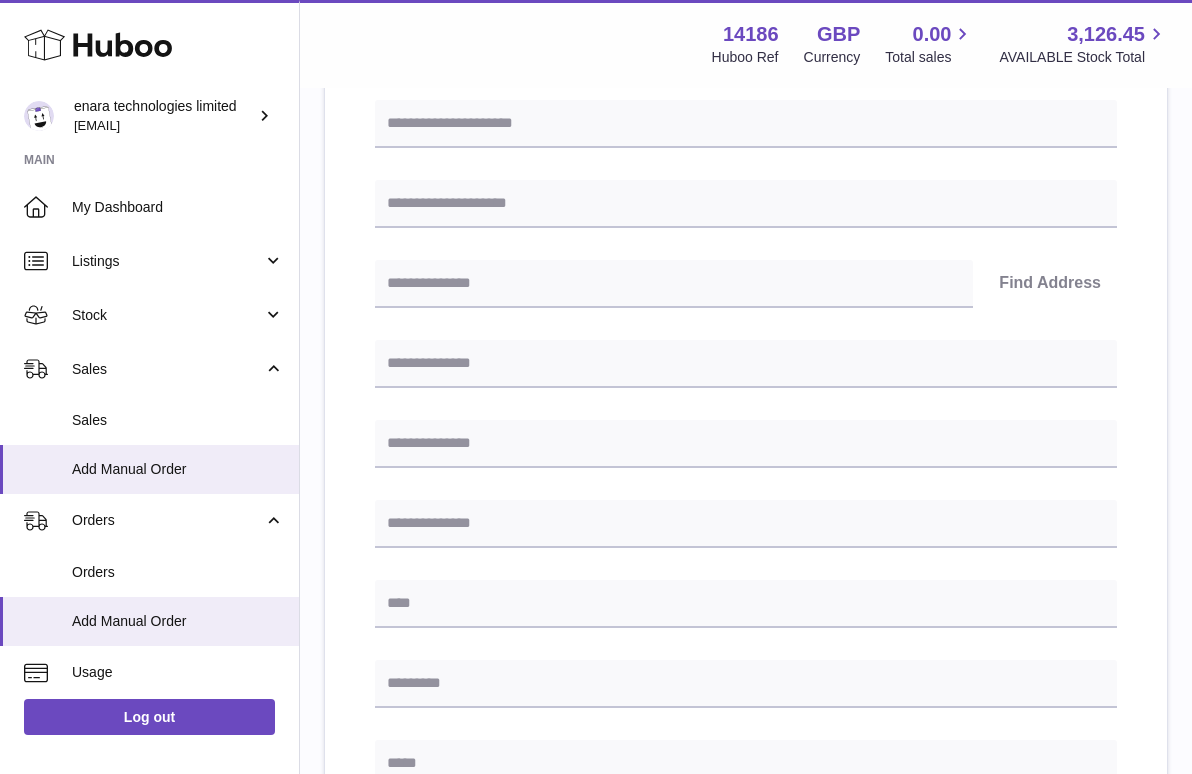 scroll, scrollTop: 0, scrollLeft: 0, axis: both 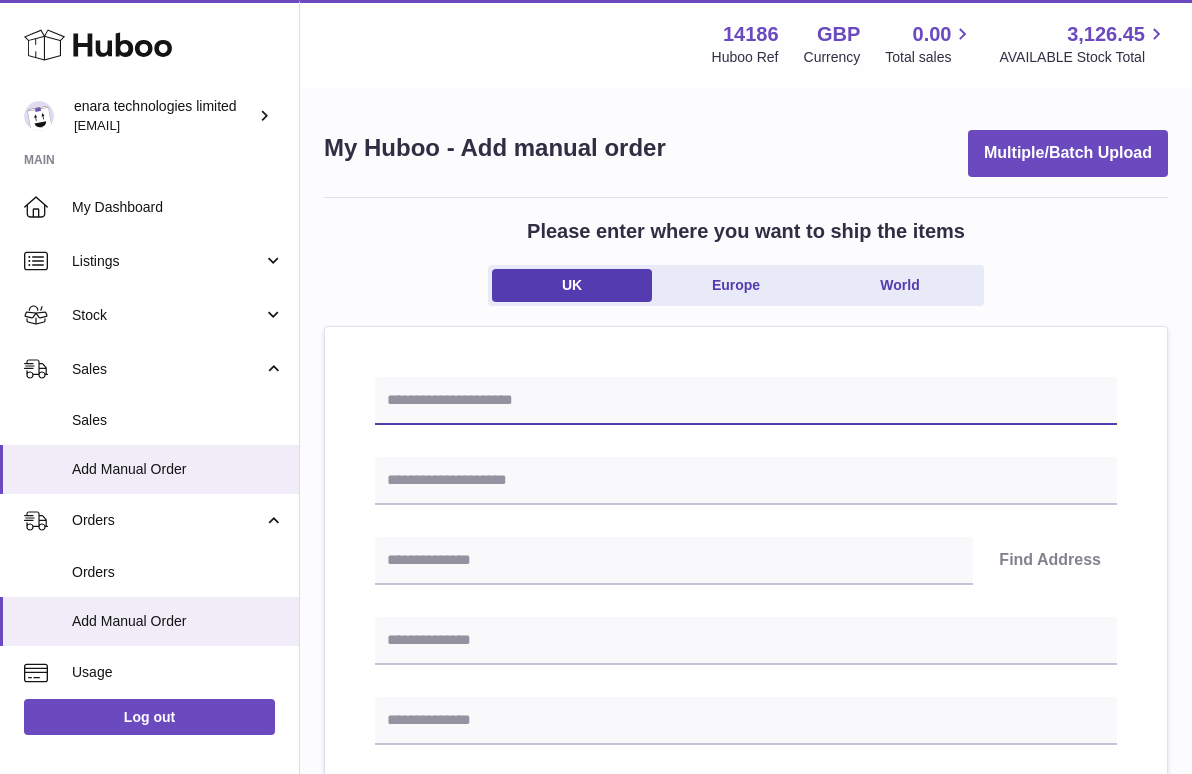 click at bounding box center [746, 401] 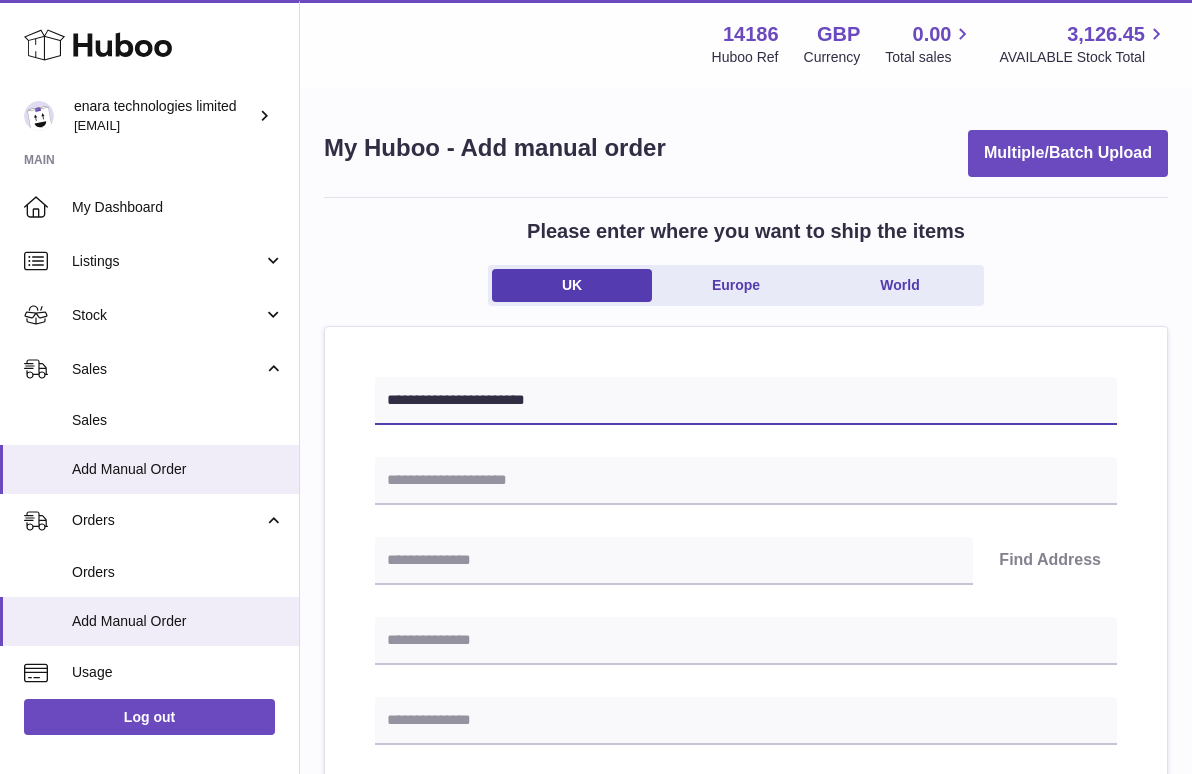 type on "**********" 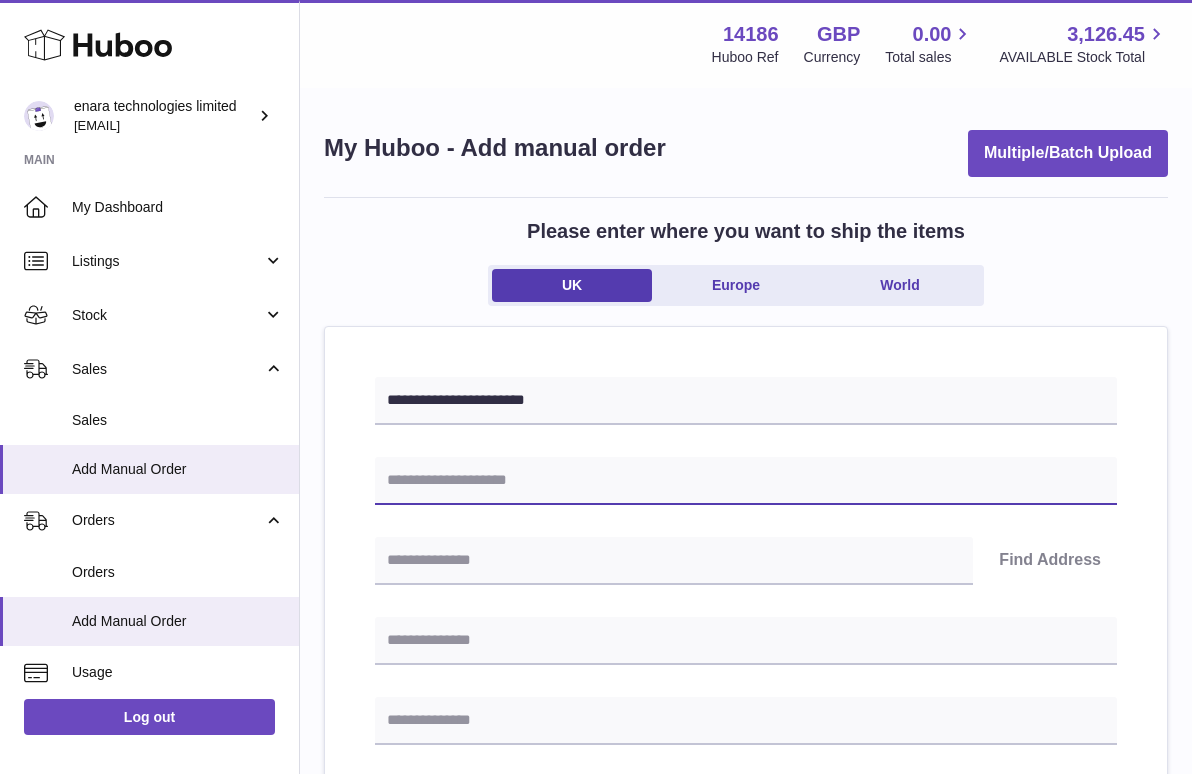 paste on "**********" 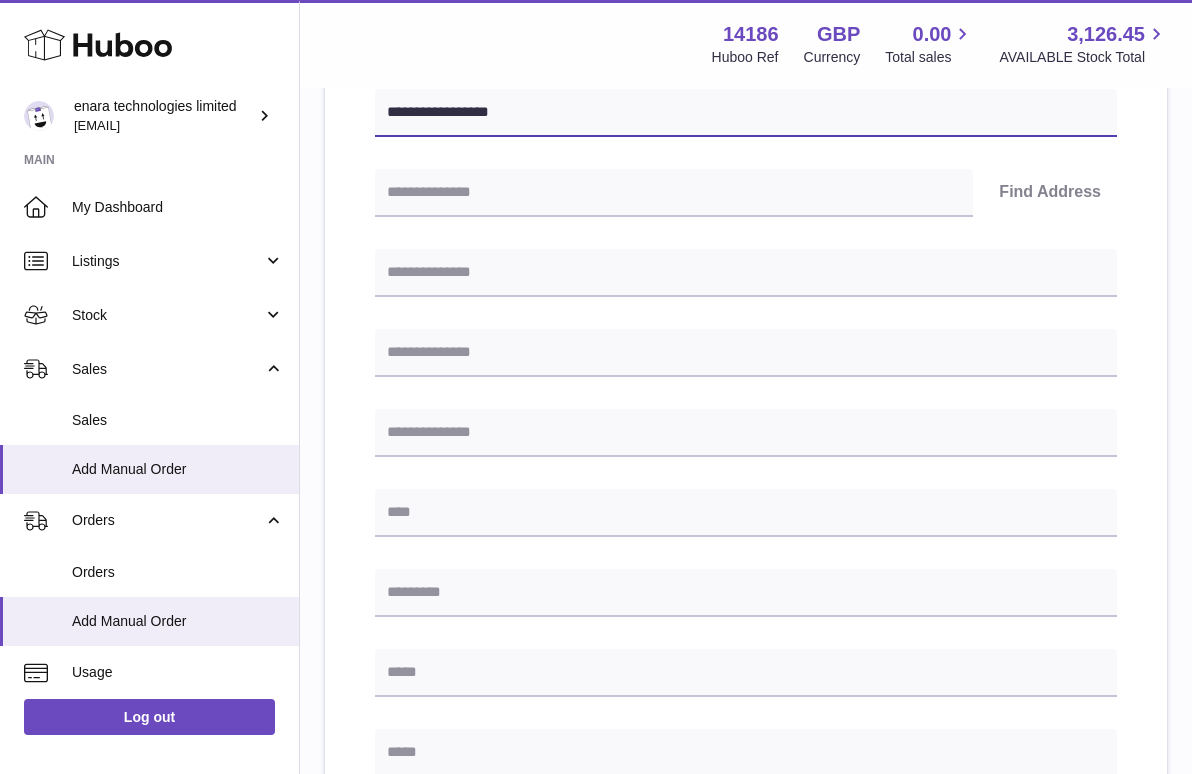 scroll, scrollTop: 370, scrollLeft: 0, axis: vertical 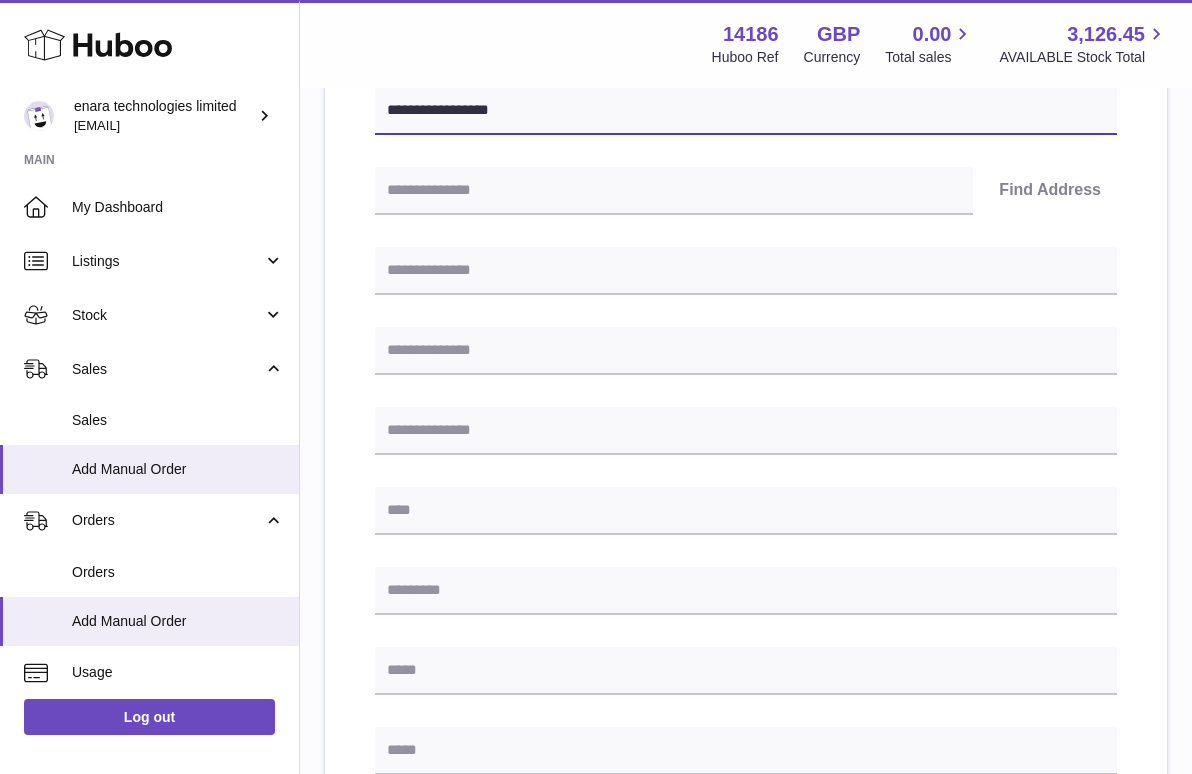 type on "**********" 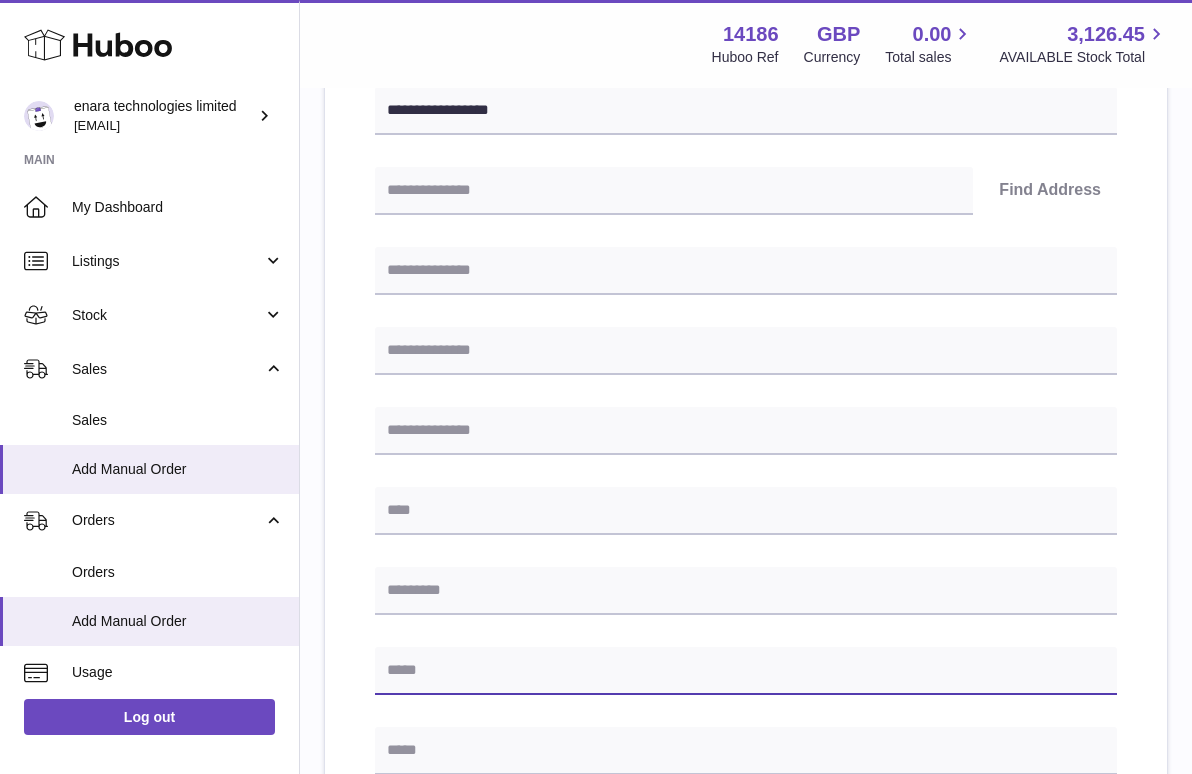 paste on "**********" 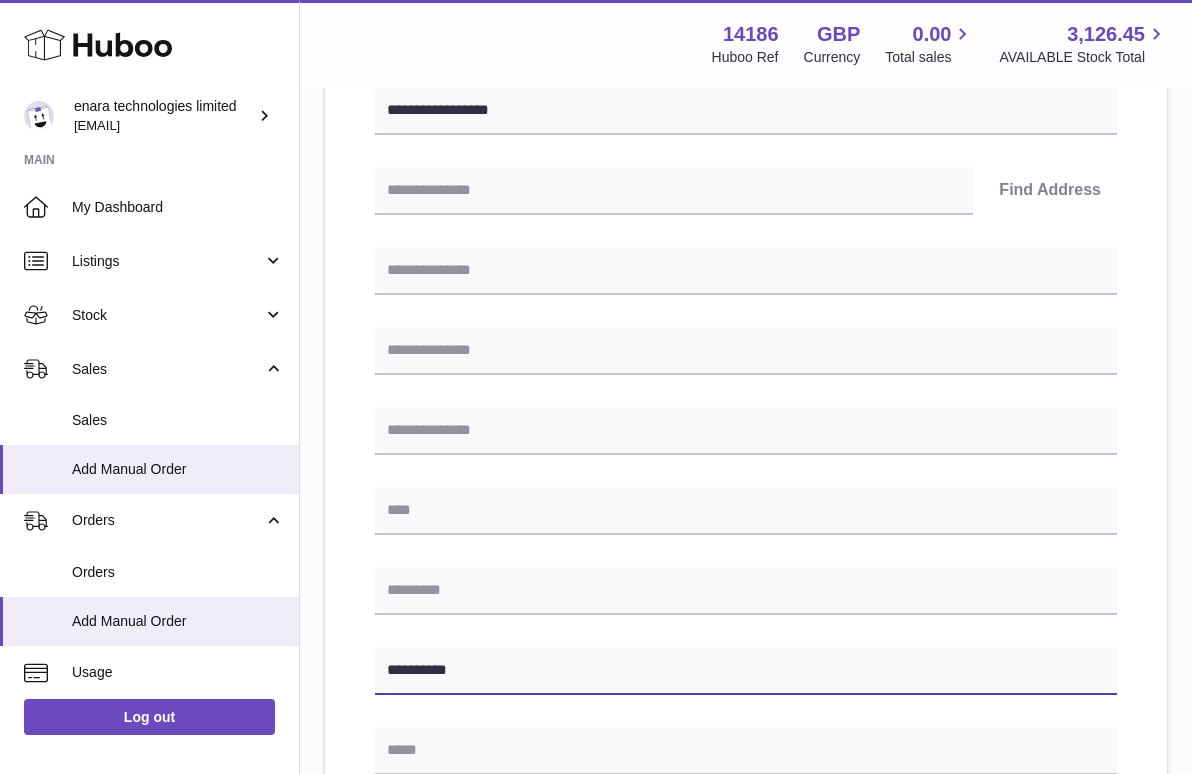 type on "**********" 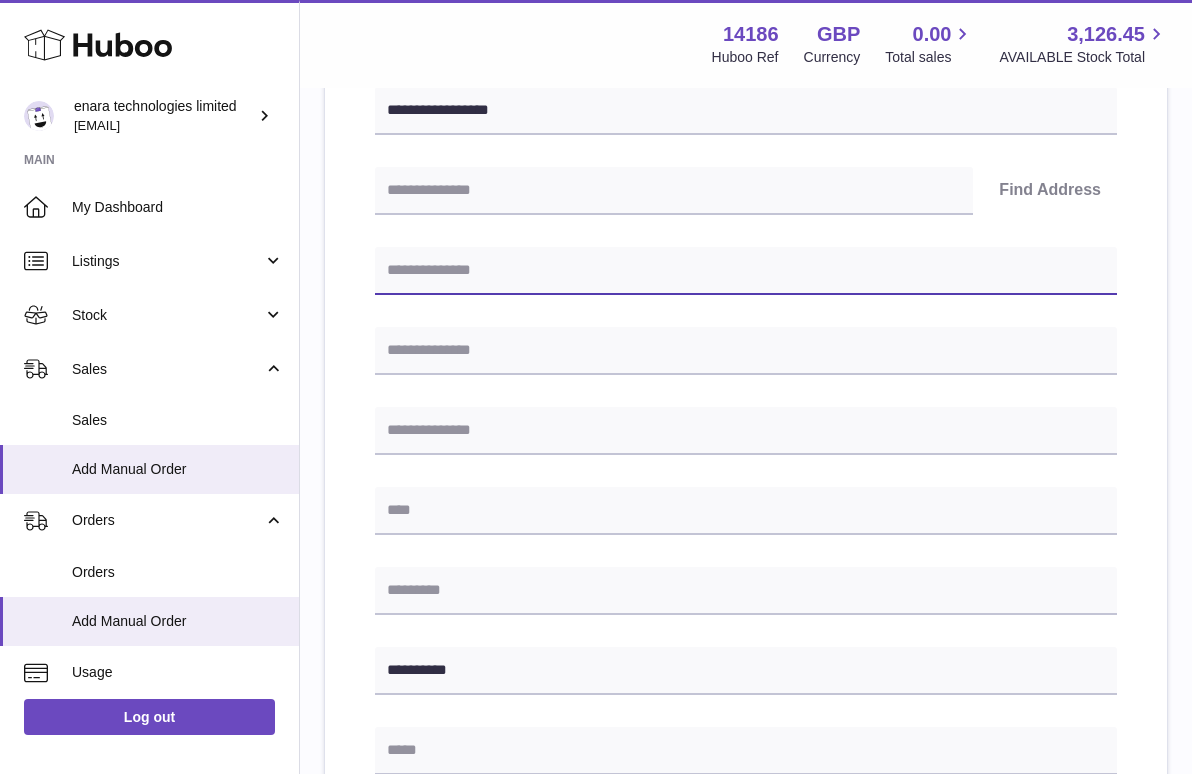 paste on "**********" 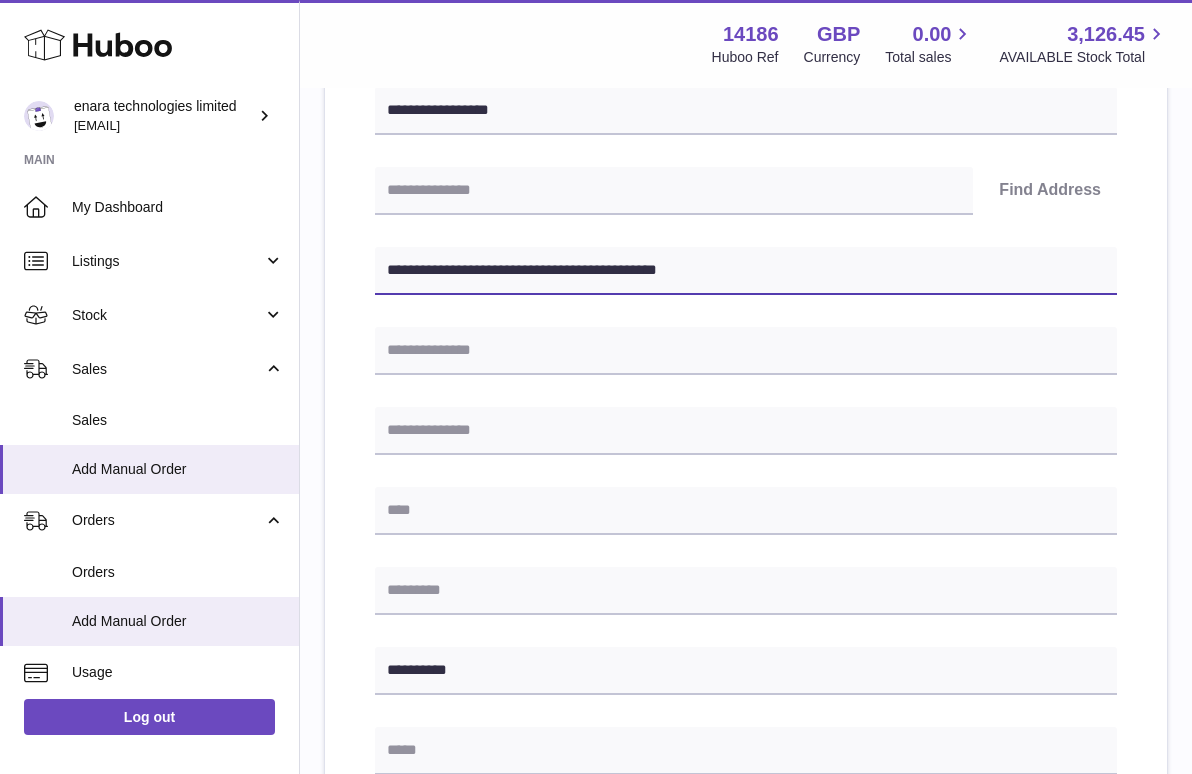 drag, startPoint x: 698, startPoint y: 262, endPoint x: 628, endPoint y: 268, distance: 70.256676 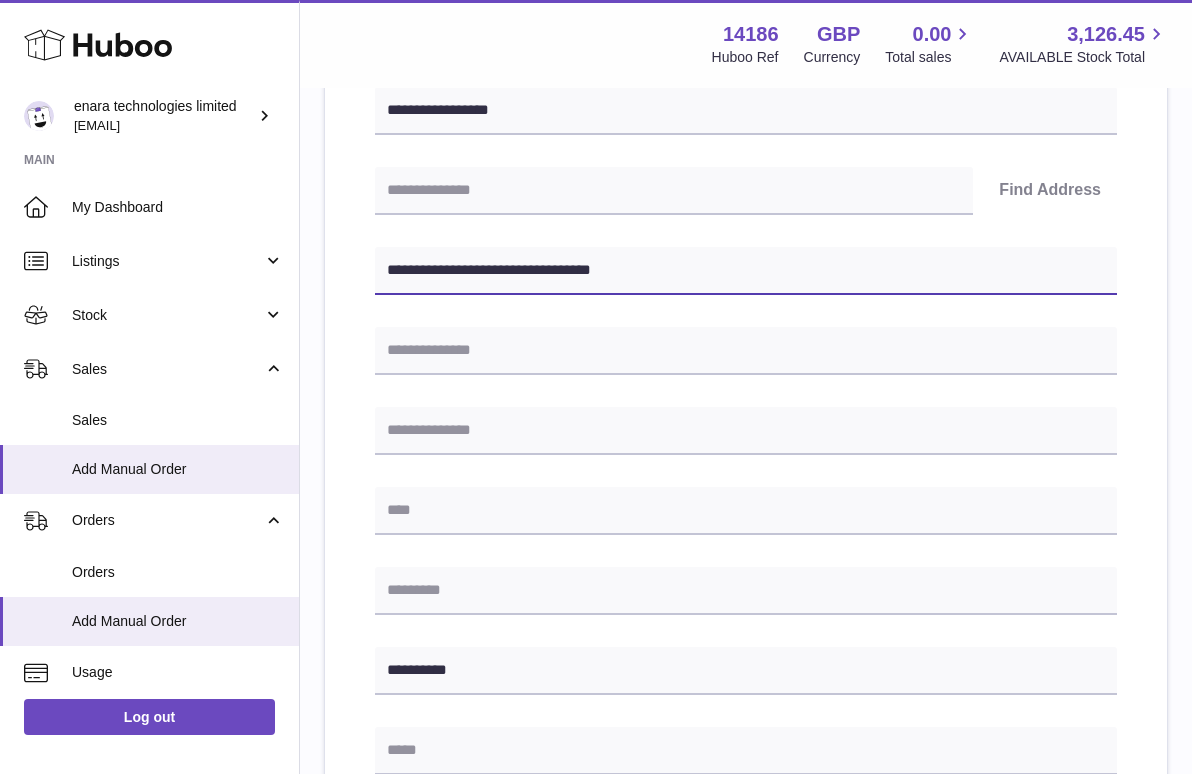 type on "**********" 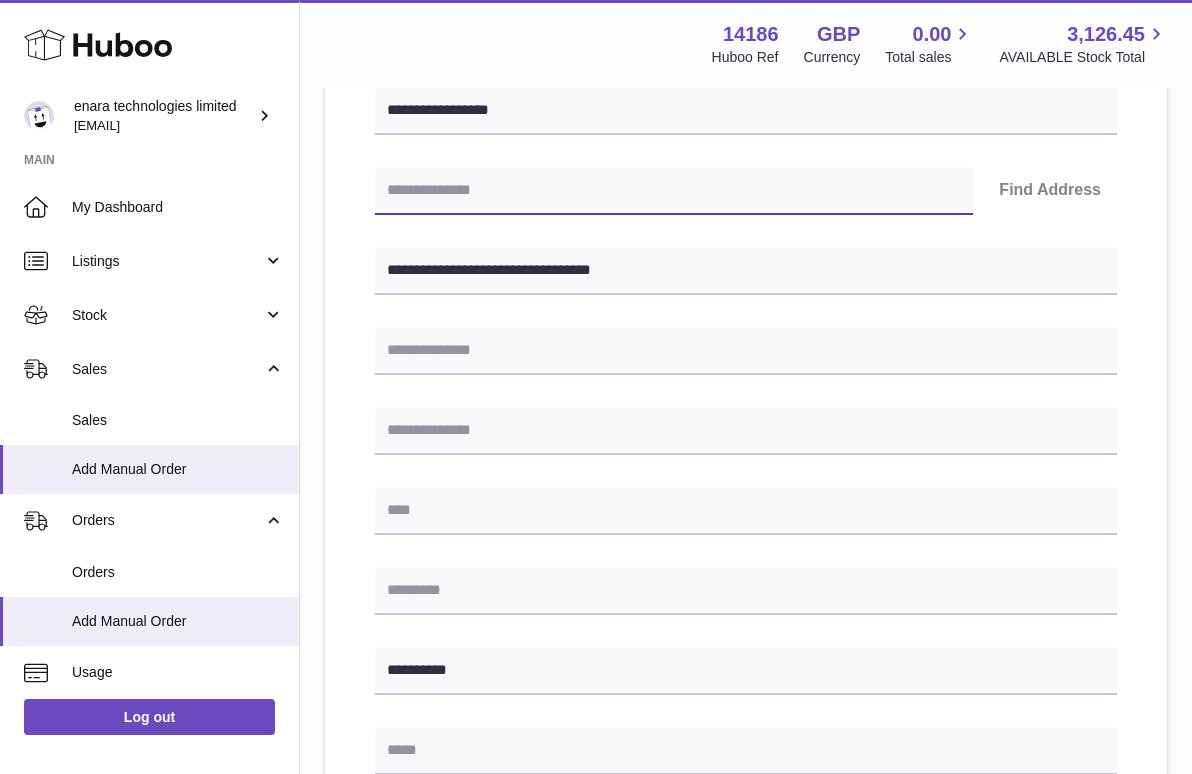 paste on "********" 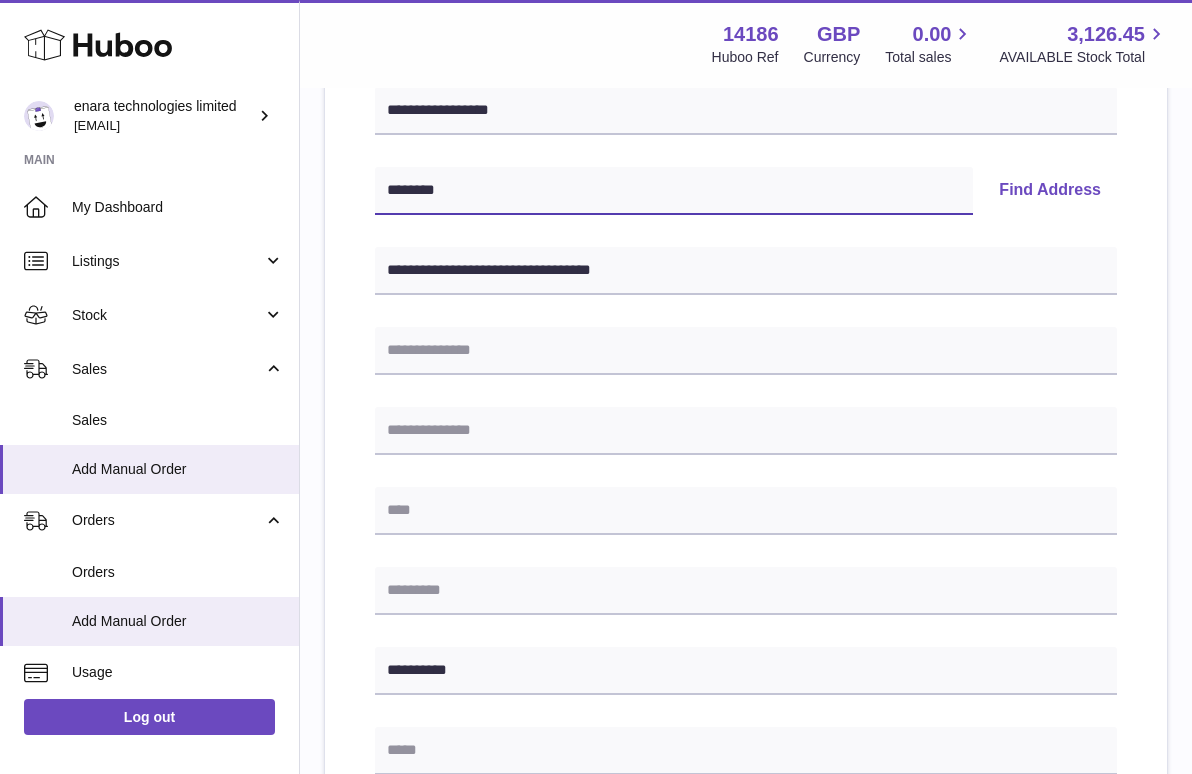 type on "********" 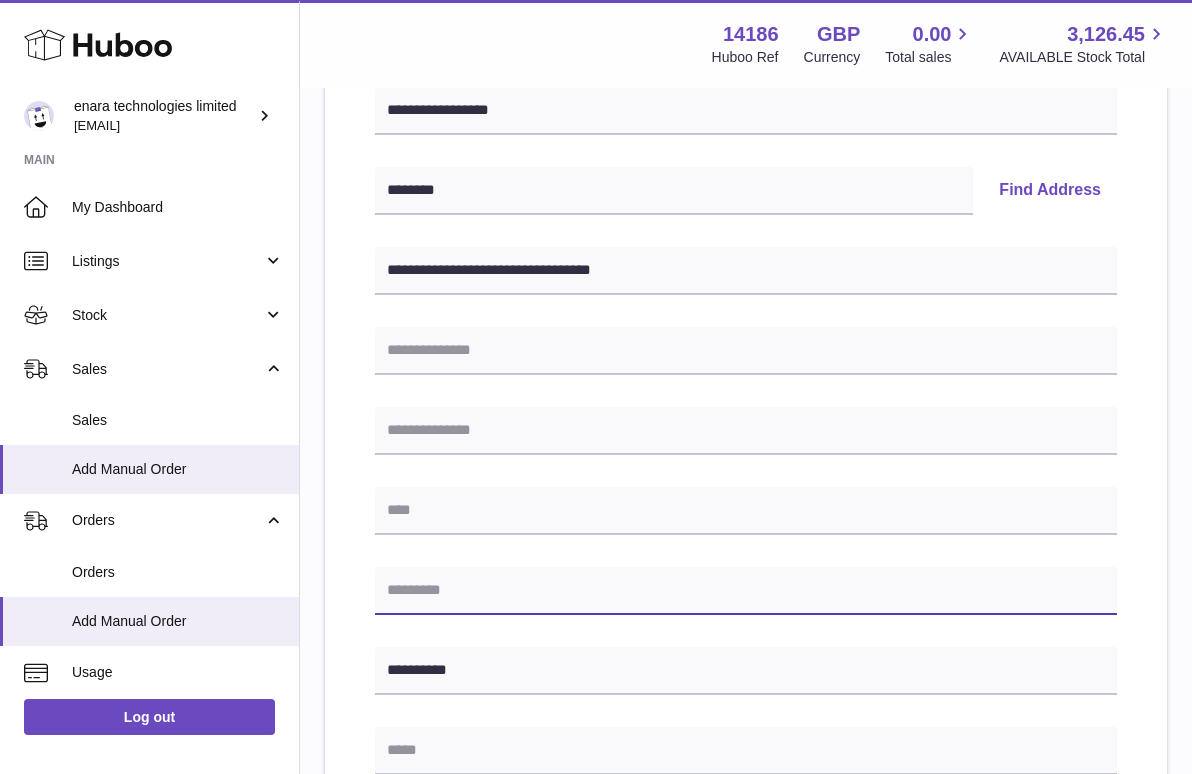 paste on "********" 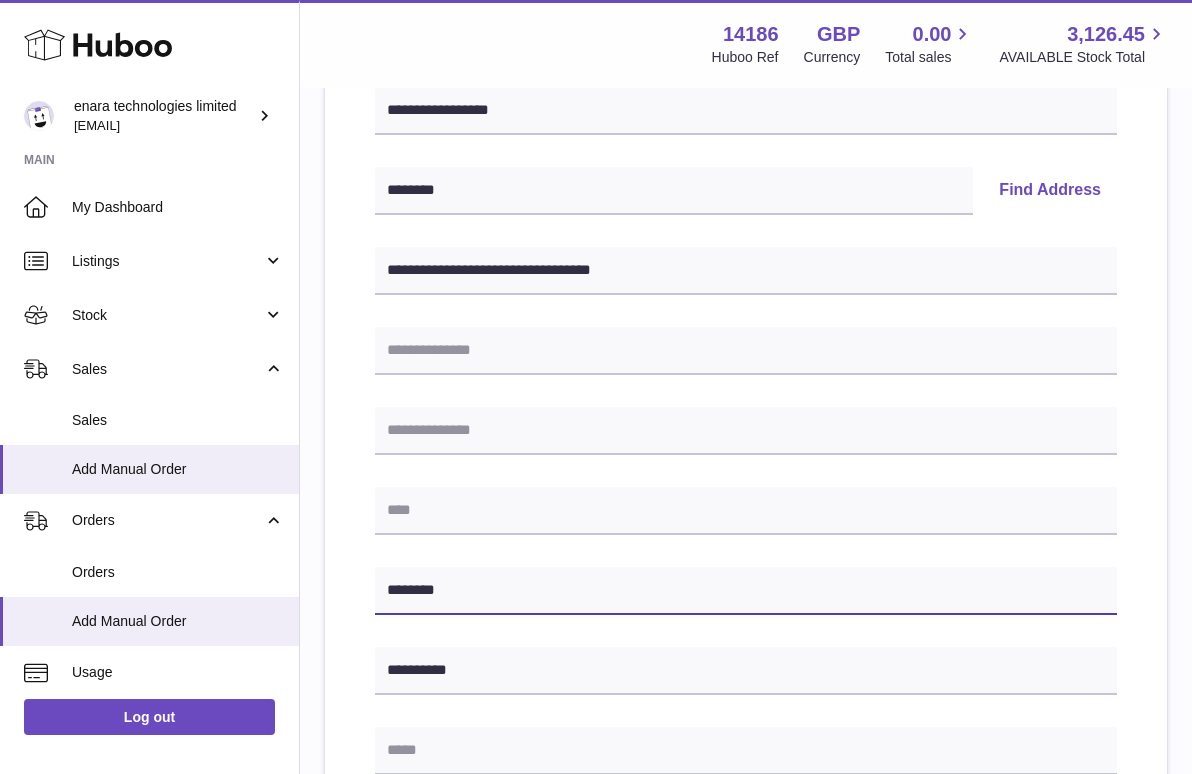 type on "********" 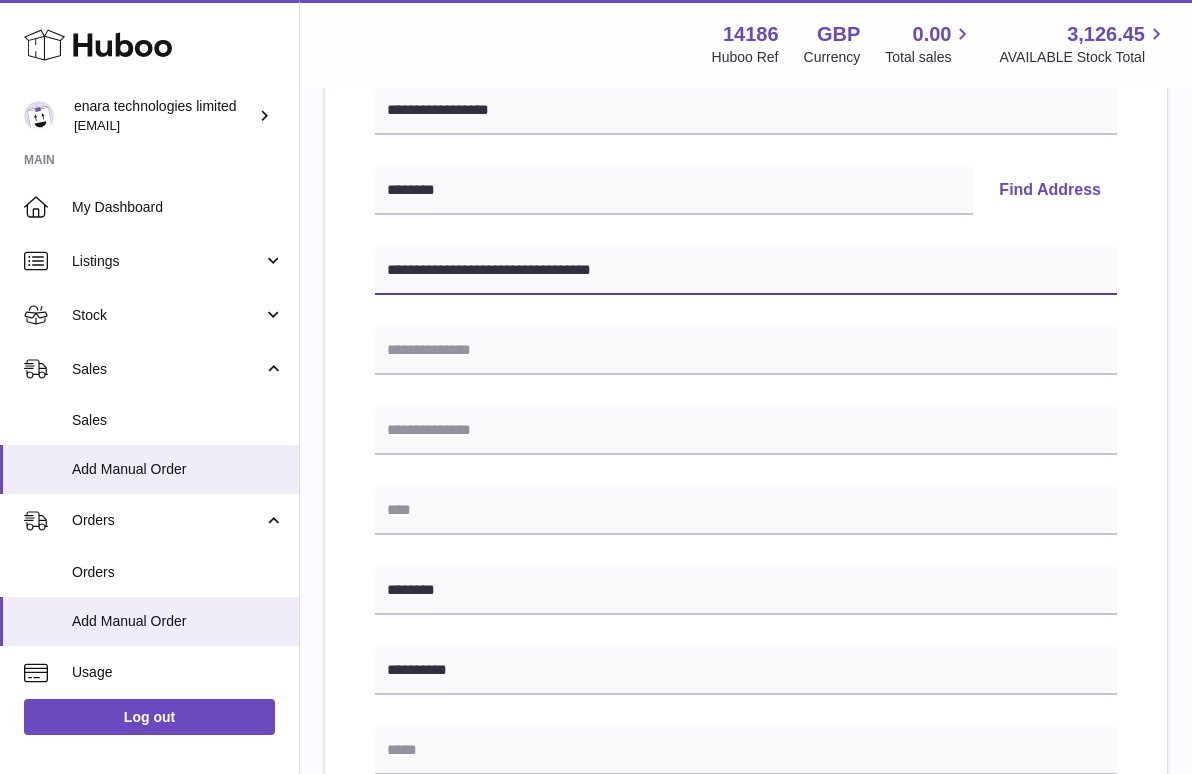 click on "**********" at bounding box center (746, 271) 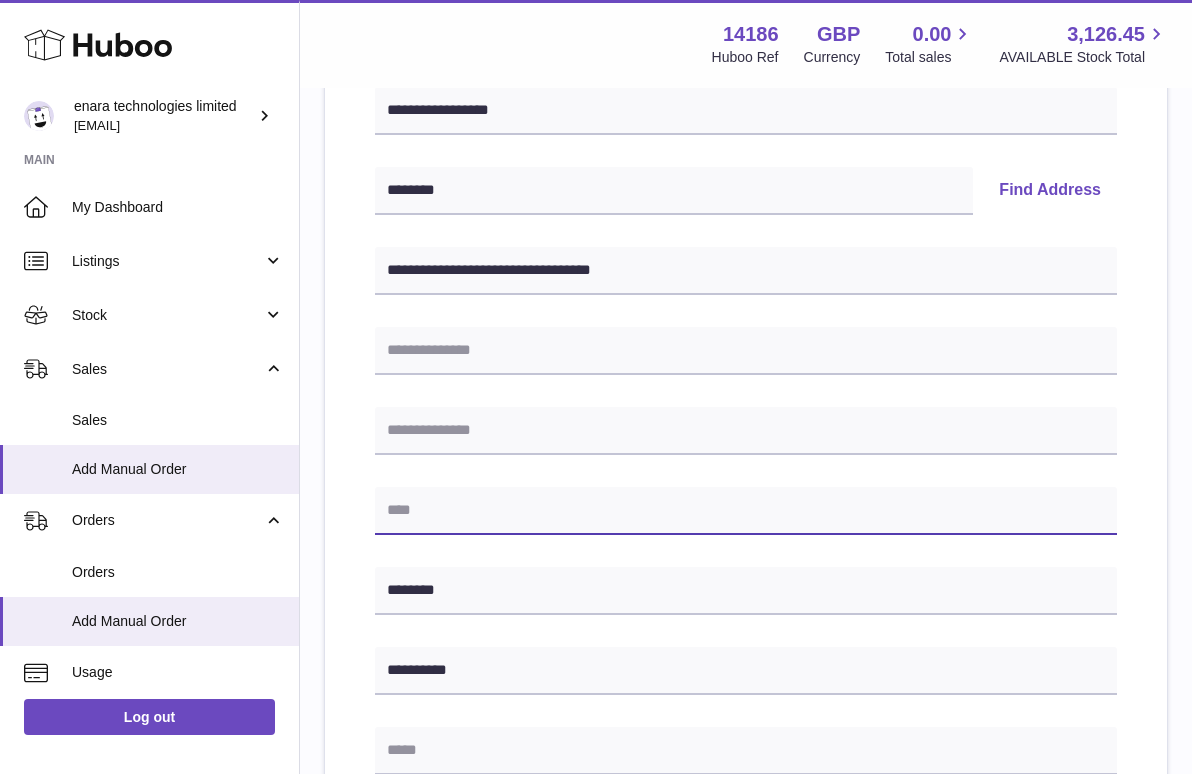 click at bounding box center [746, 511] 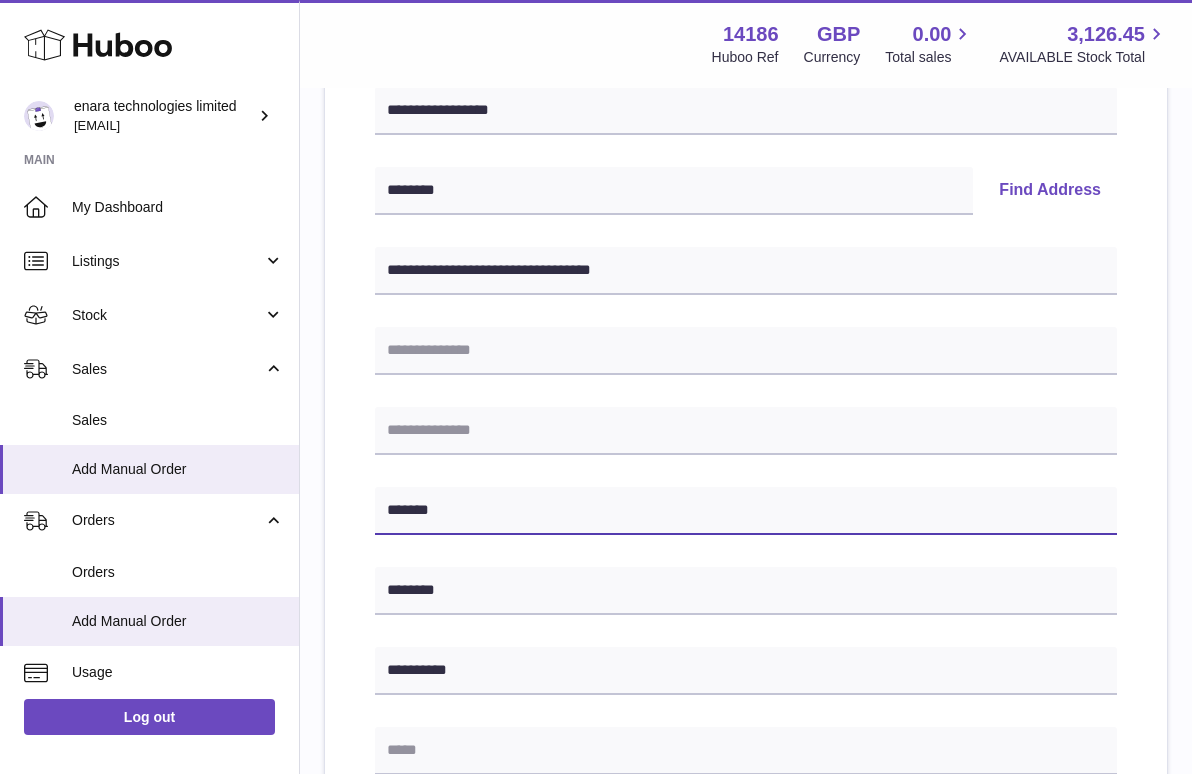 type on "*******" 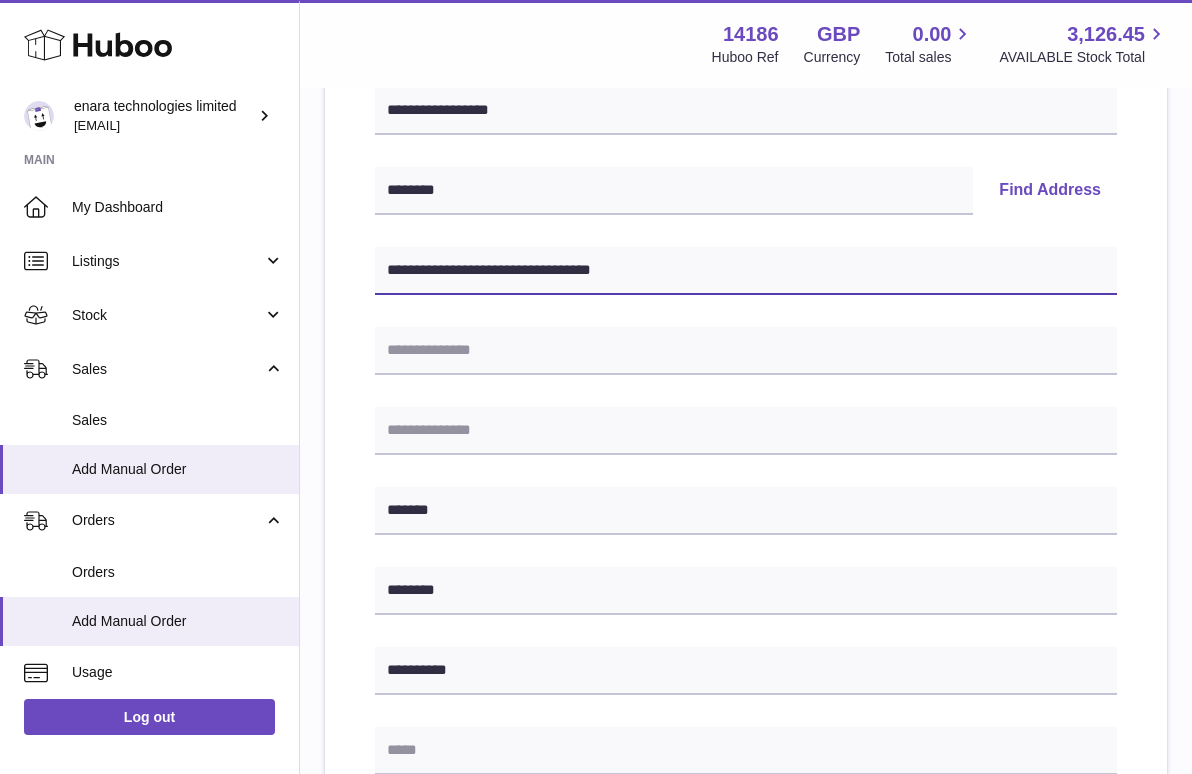 drag, startPoint x: 505, startPoint y: 266, endPoint x: 682, endPoint y: 251, distance: 177.63446 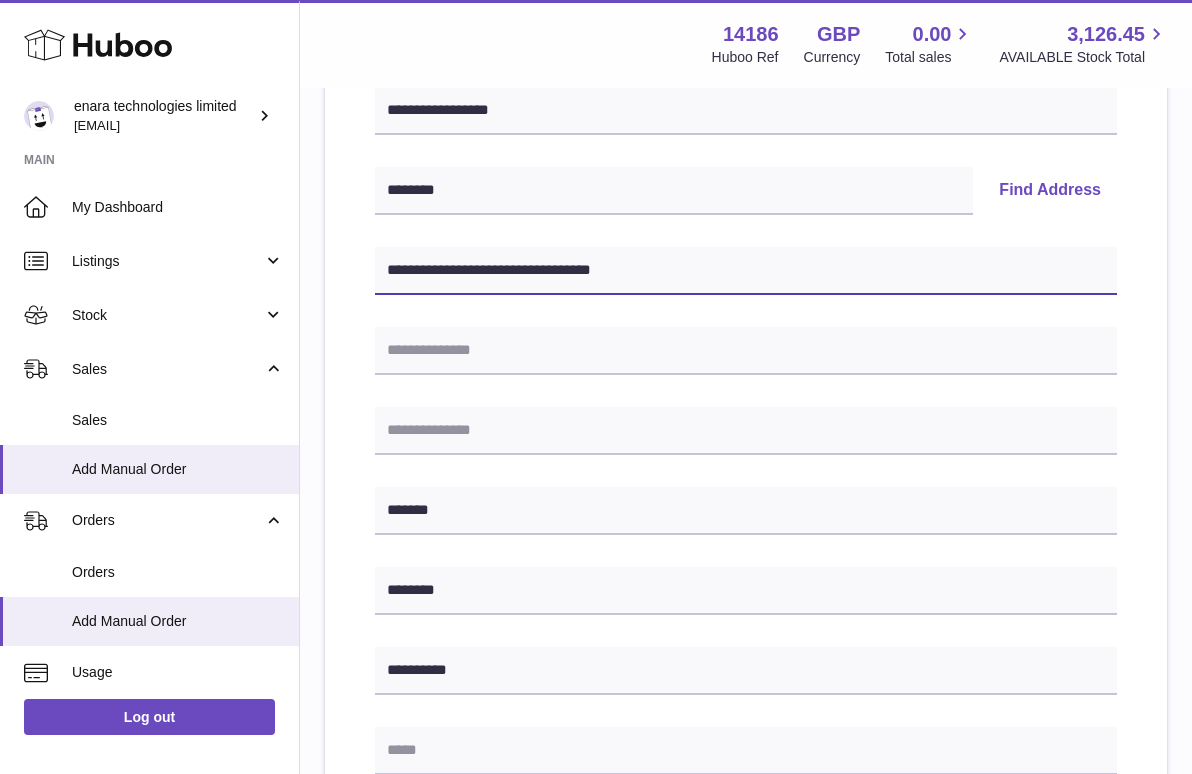 drag, startPoint x: 681, startPoint y: 264, endPoint x: 501, endPoint y: 265, distance: 180.00278 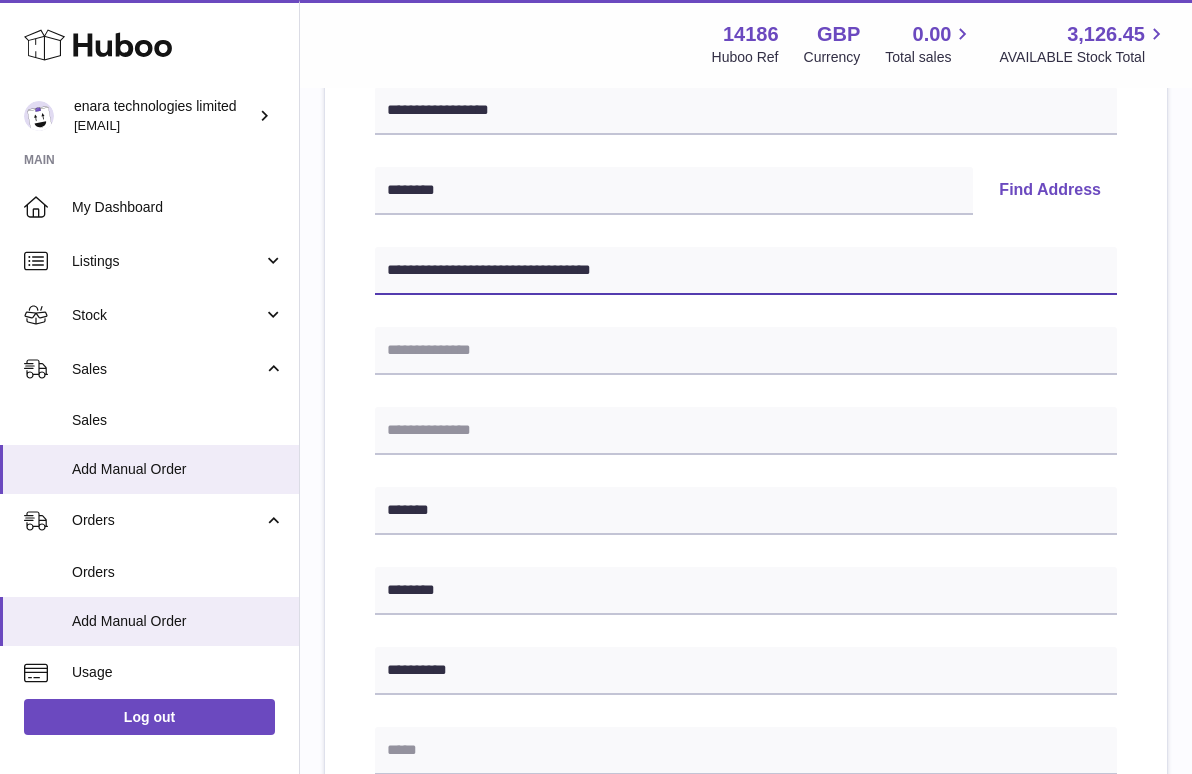 click on "**********" at bounding box center [746, 271] 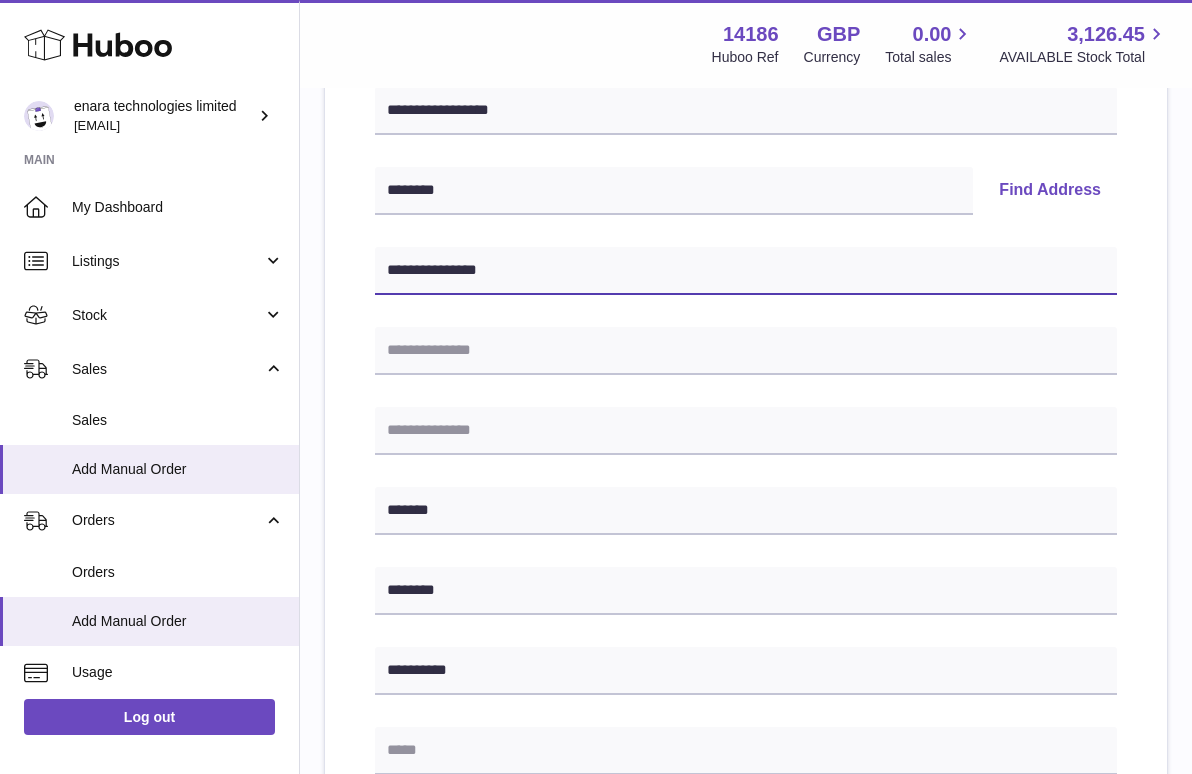 type on "**********" 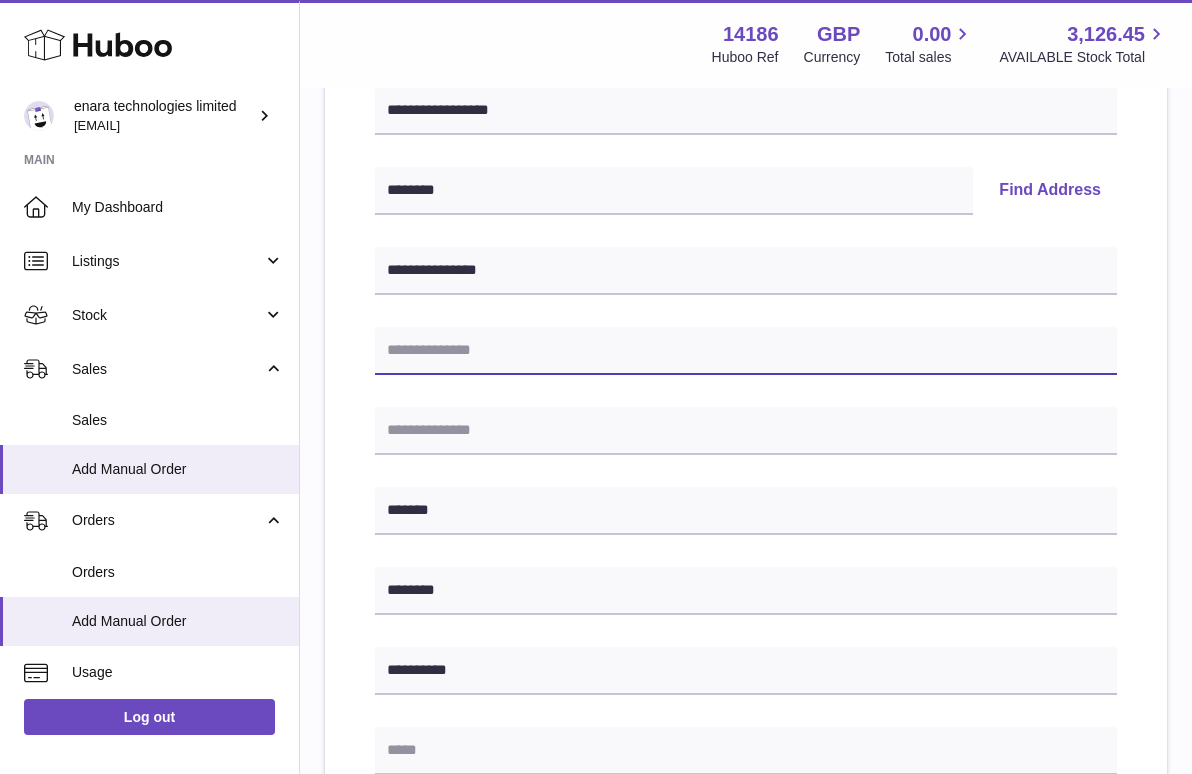 paste on "**********" 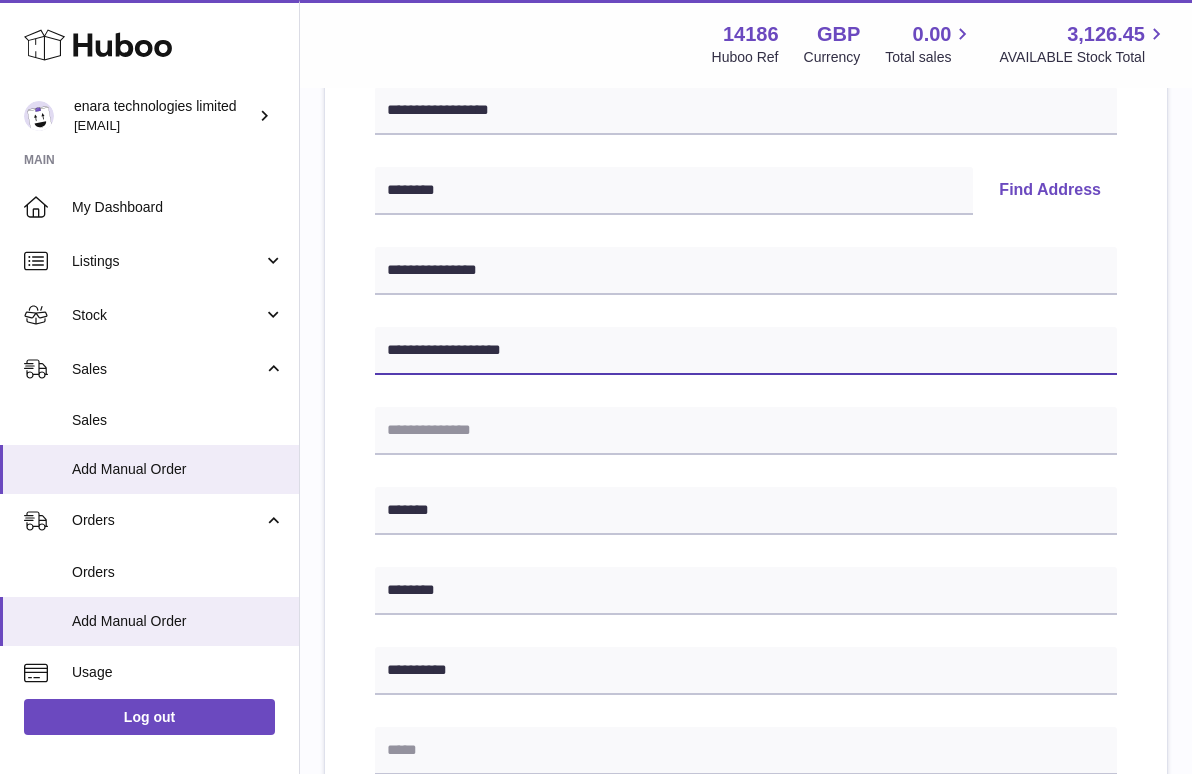 type on "**********" 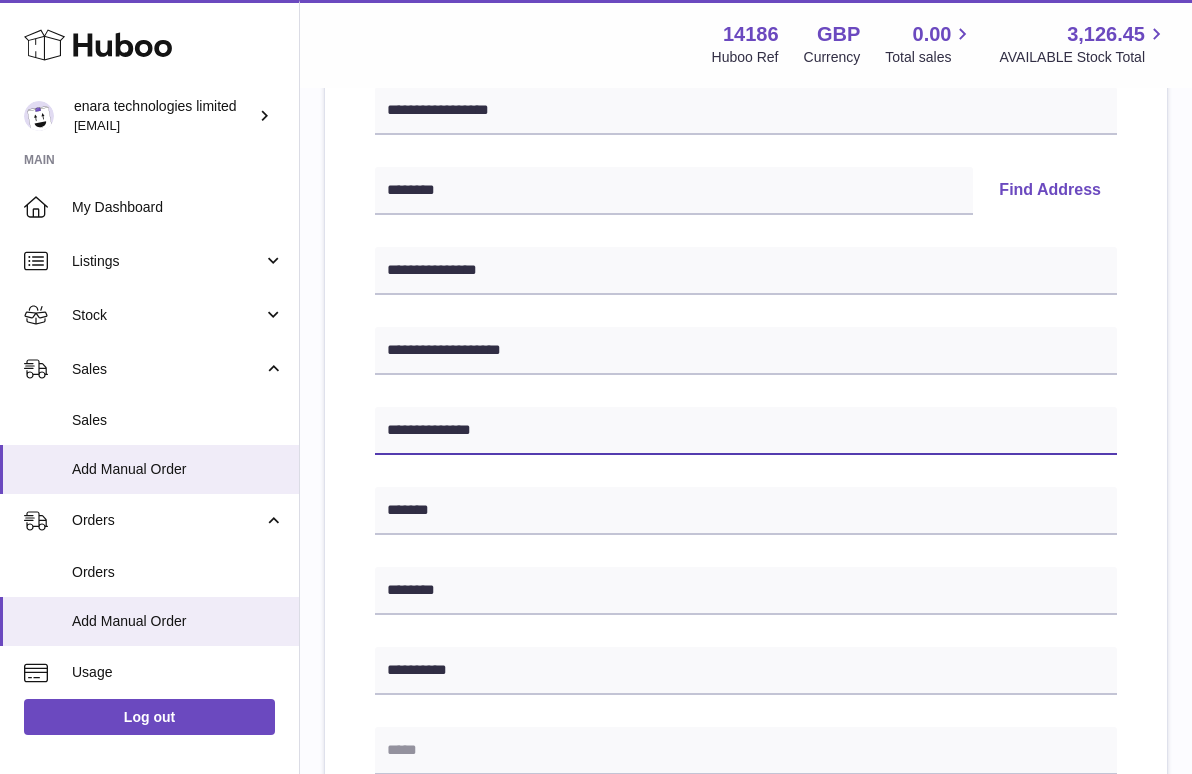 type on "**********" 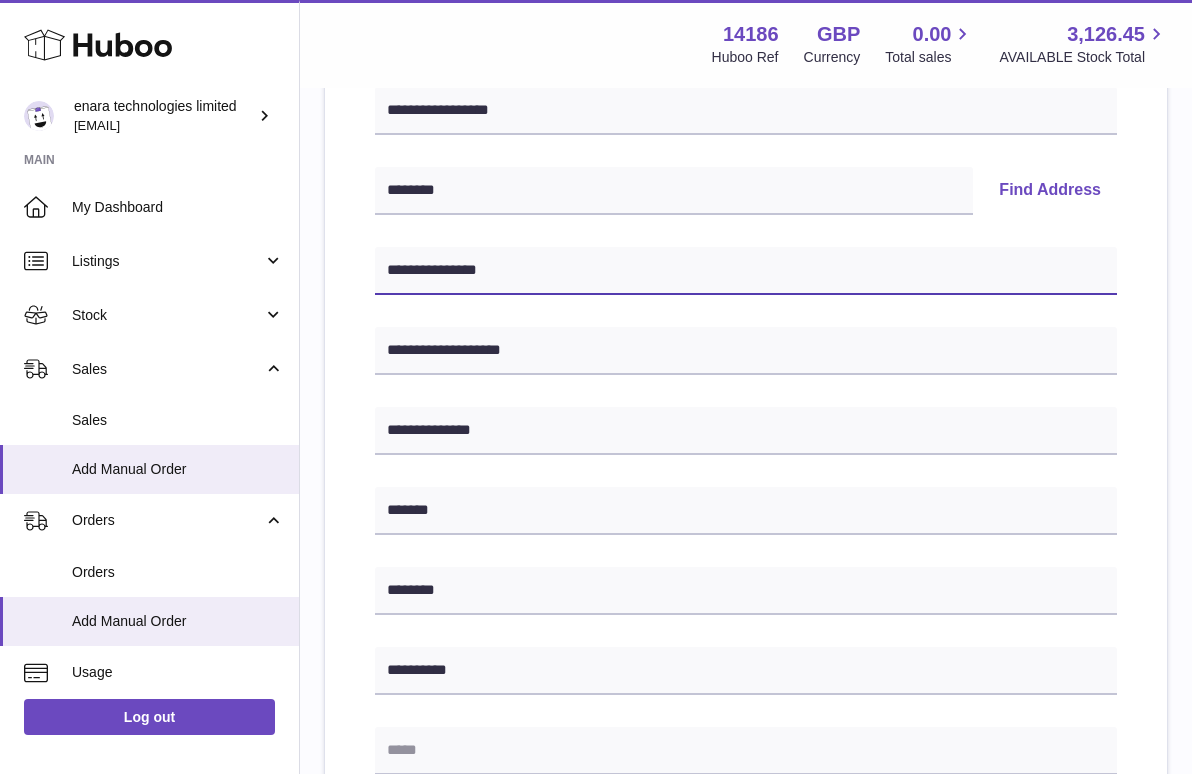 click on "**********" at bounding box center (746, 271) 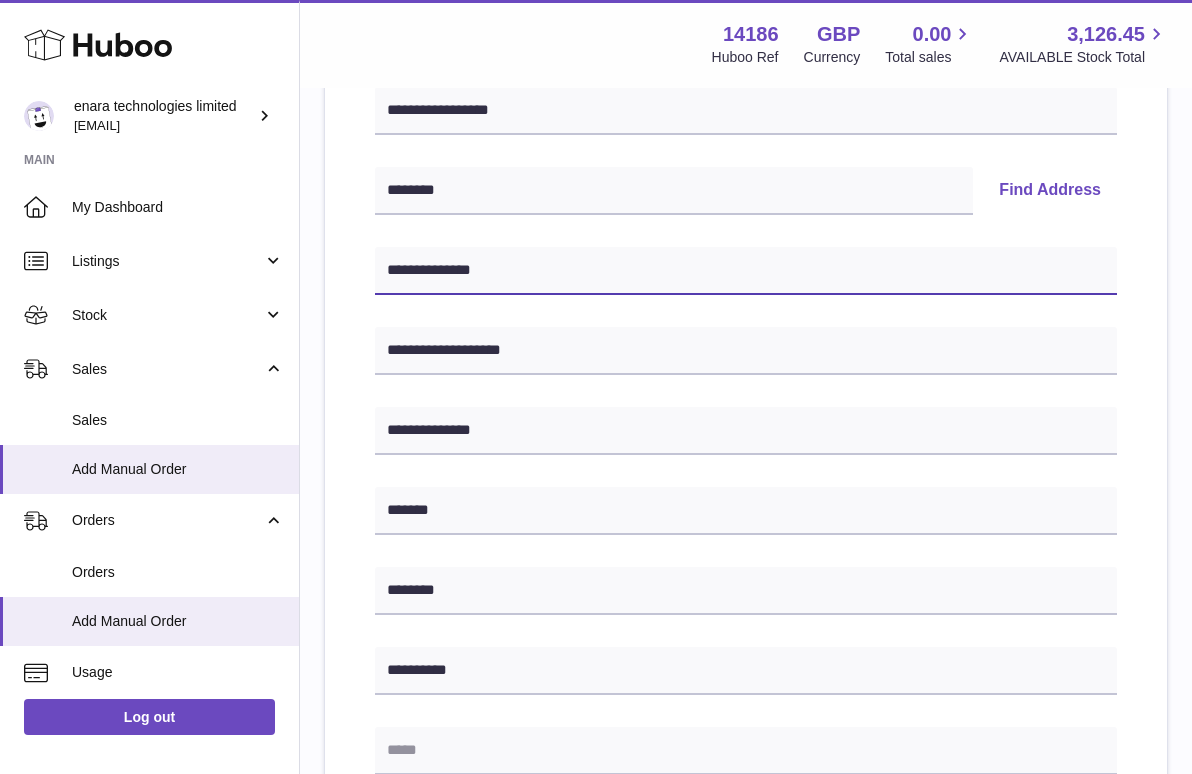 click on "**********" at bounding box center [746, 271] 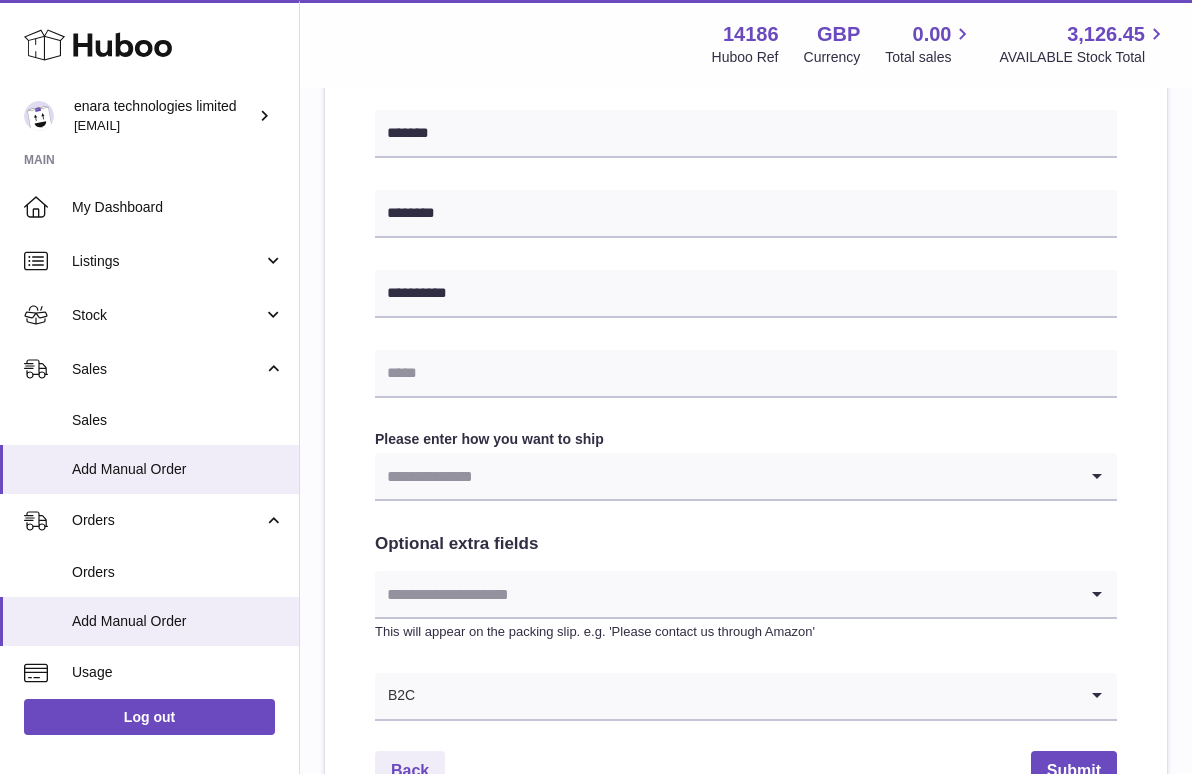 scroll, scrollTop: 773, scrollLeft: 0, axis: vertical 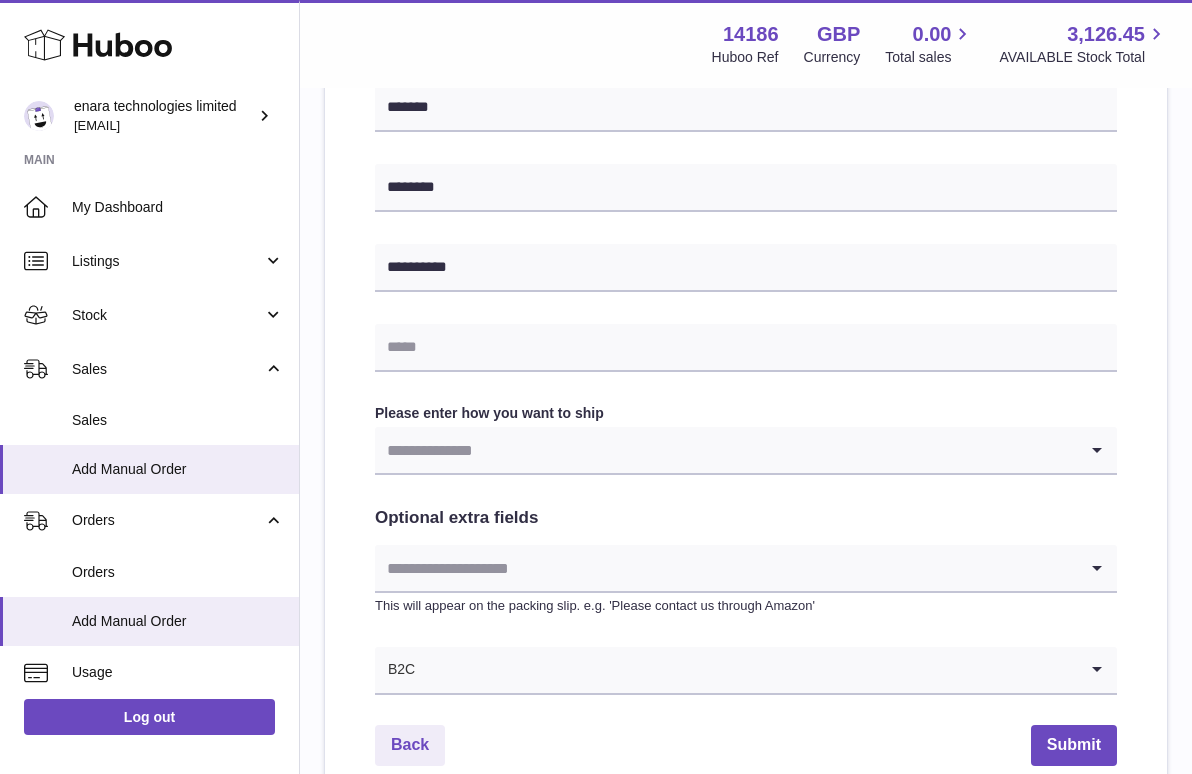 type on "**********" 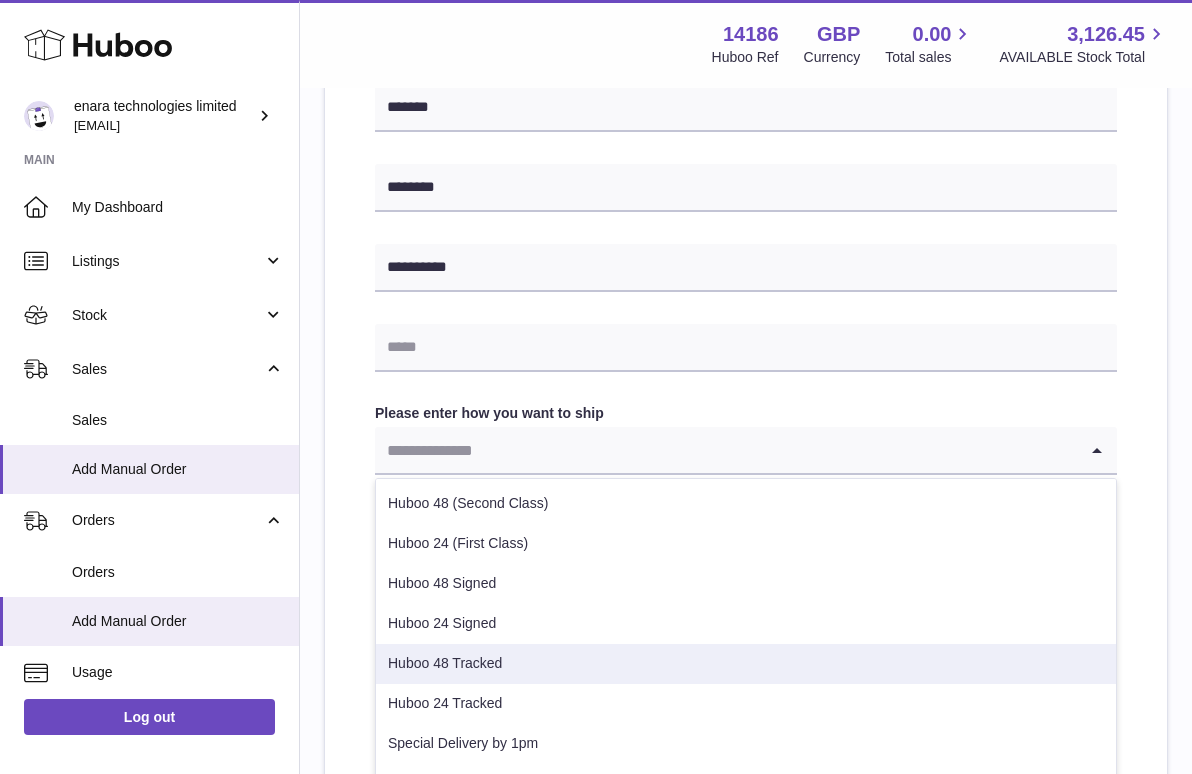 click on "Huboo 48 Tracked" at bounding box center [746, 664] 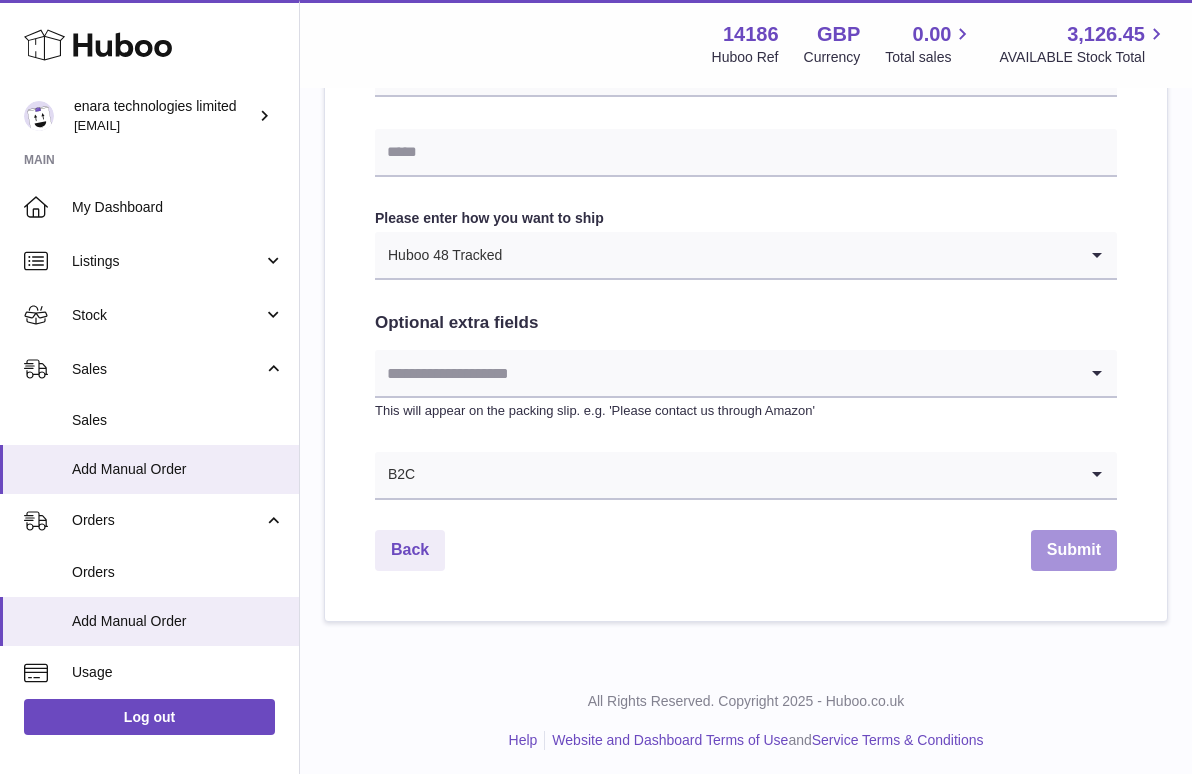 scroll, scrollTop: 967, scrollLeft: 0, axis: vertical 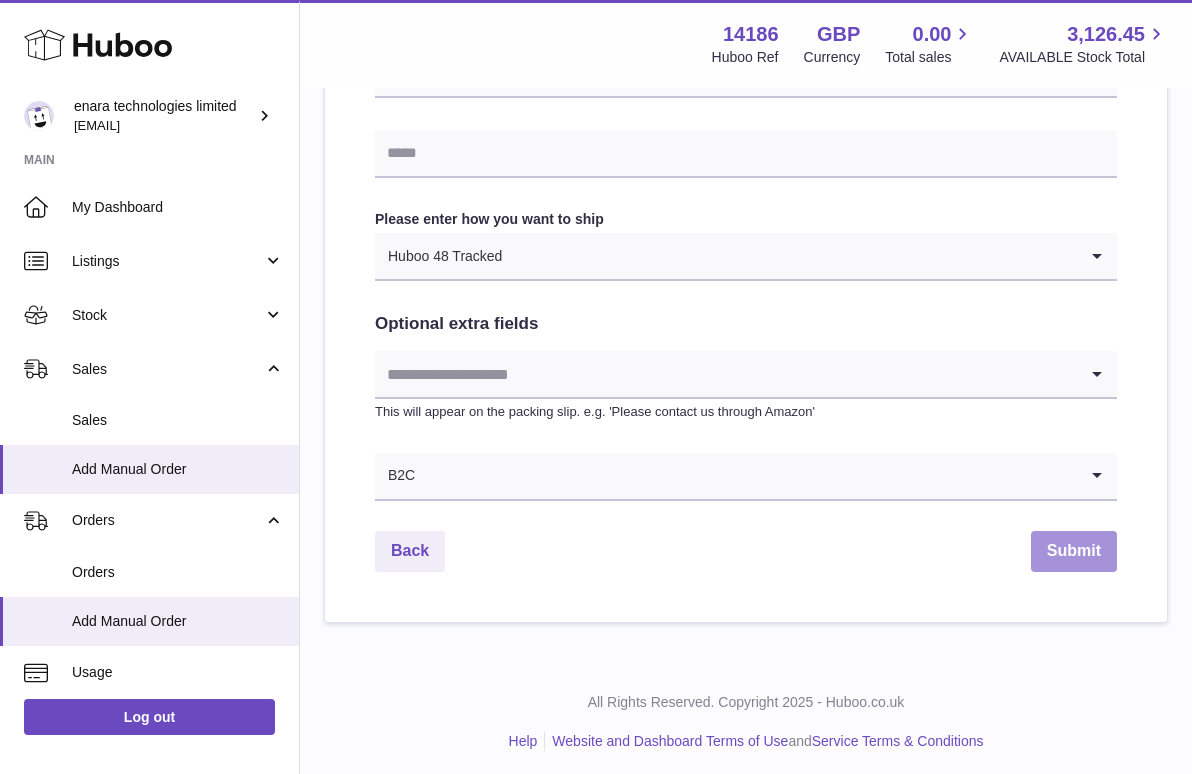 click on "Submit" at bounding box center (1074, 551) 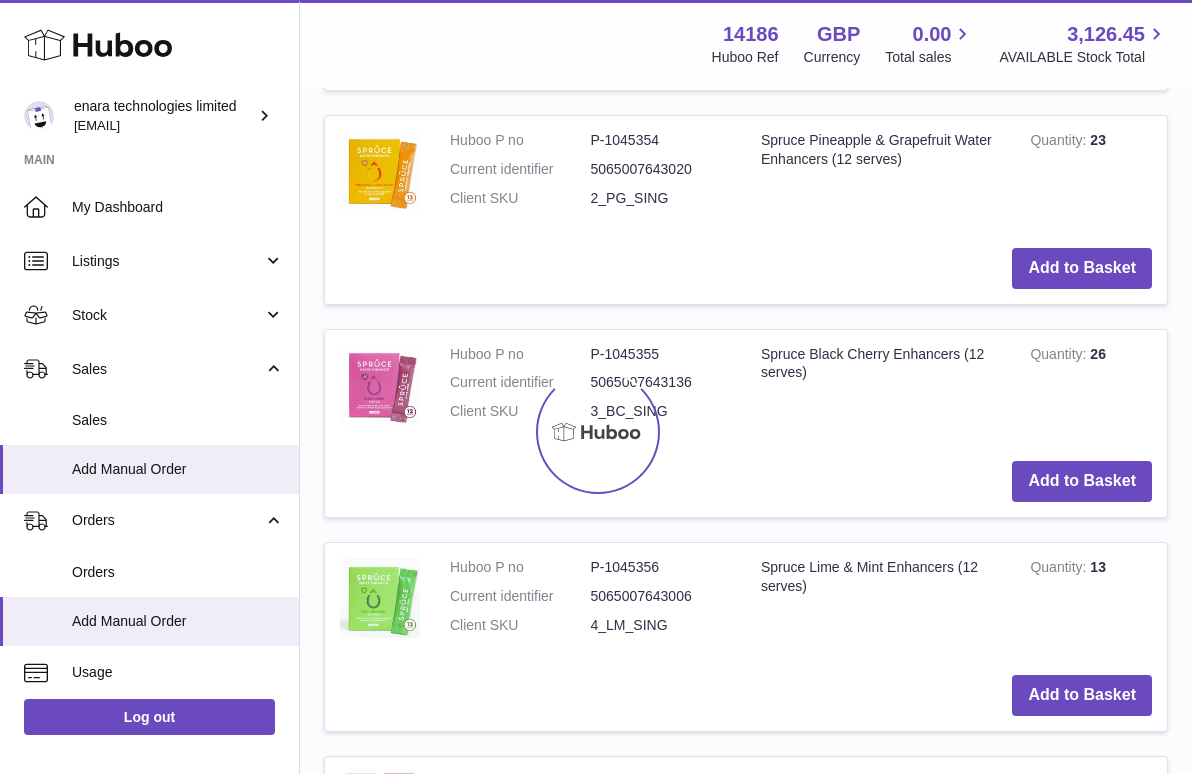 scroll, scrollTop: 0, scrollLeft: 0, axis: both 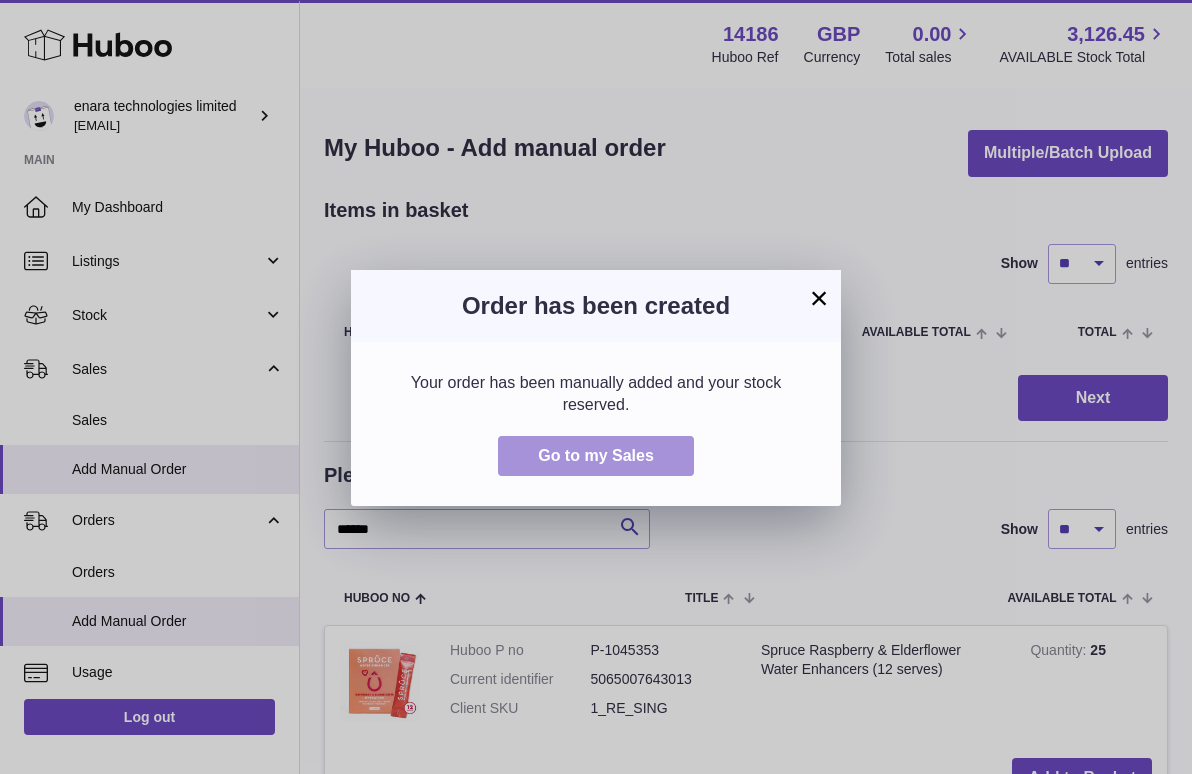 click on "Go to my Sales" at bounding box center (596, 455) 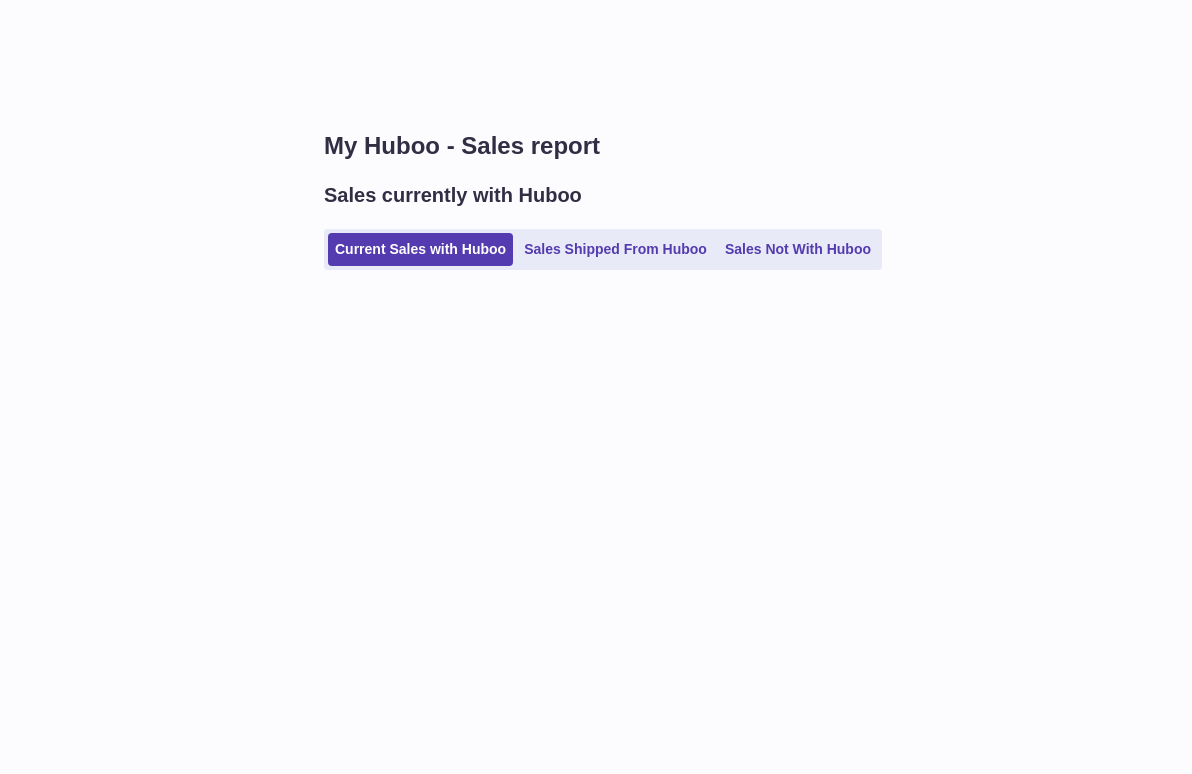 scroll, scrollTop: 0, scrollLeft: 0, axis: both 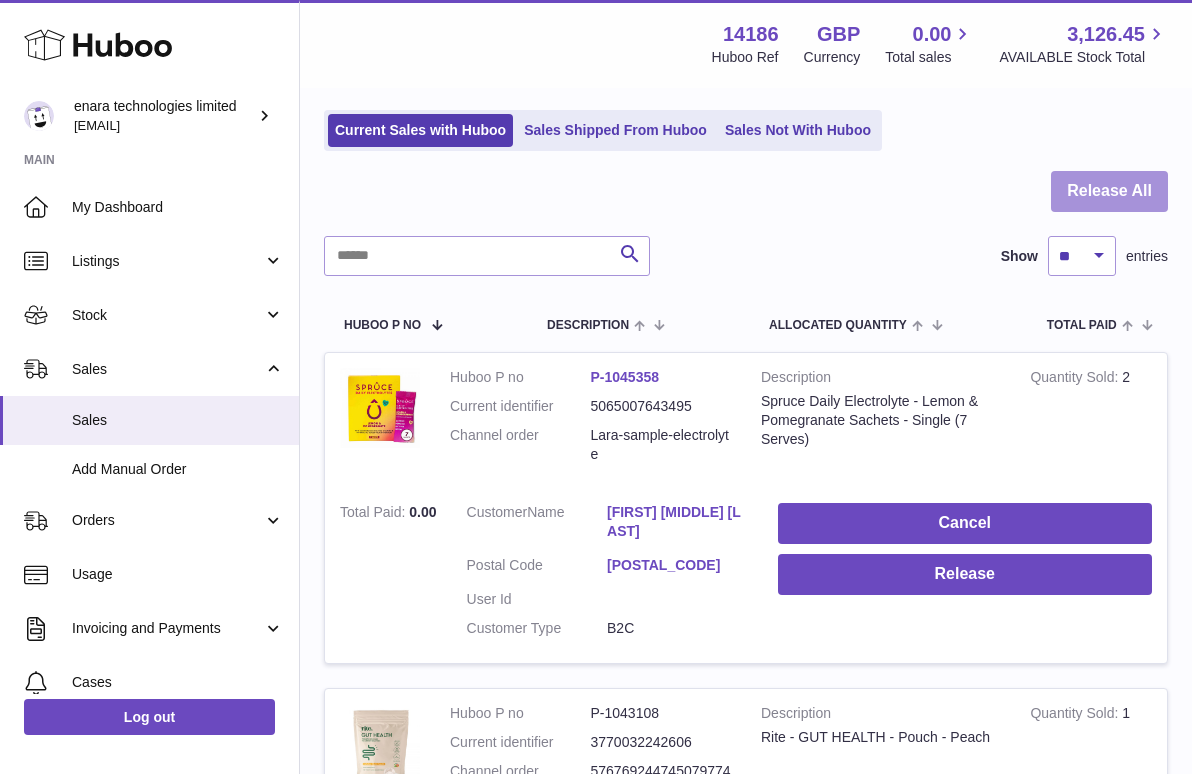 click on "Release All" at bounding box center [1109, 191] 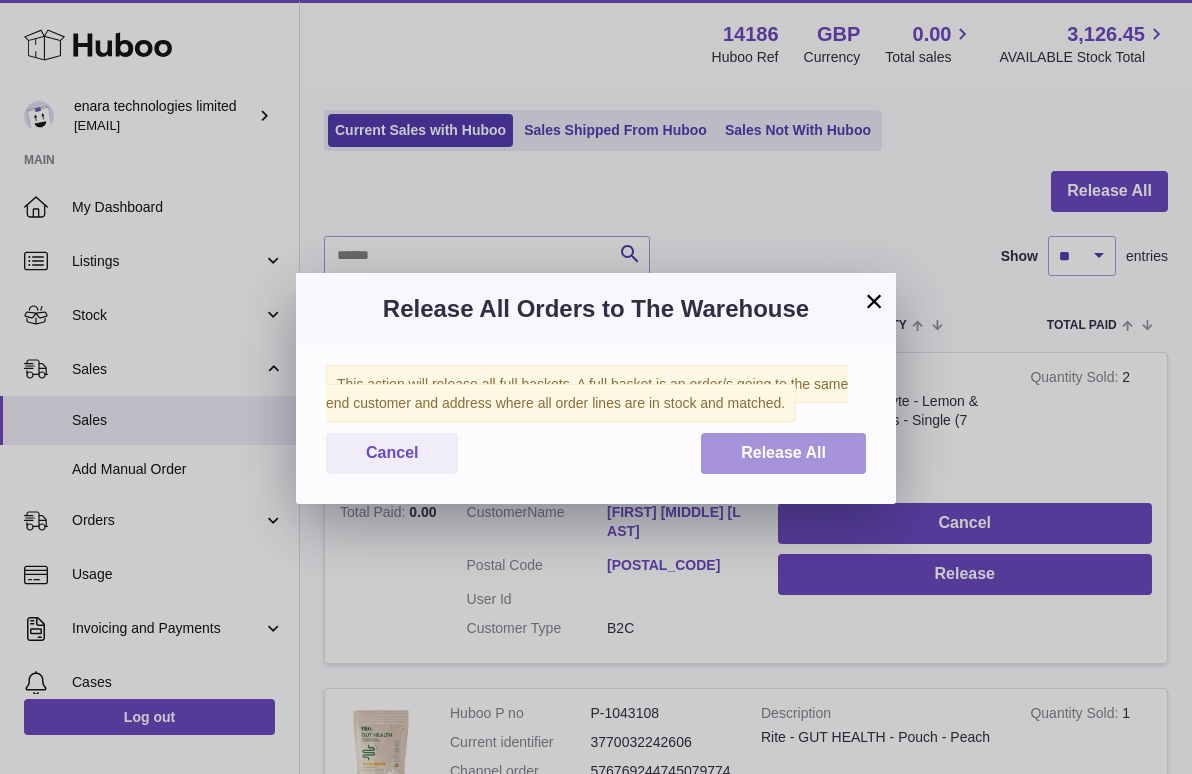 click on "Release All" at bounding box center [783, 452] 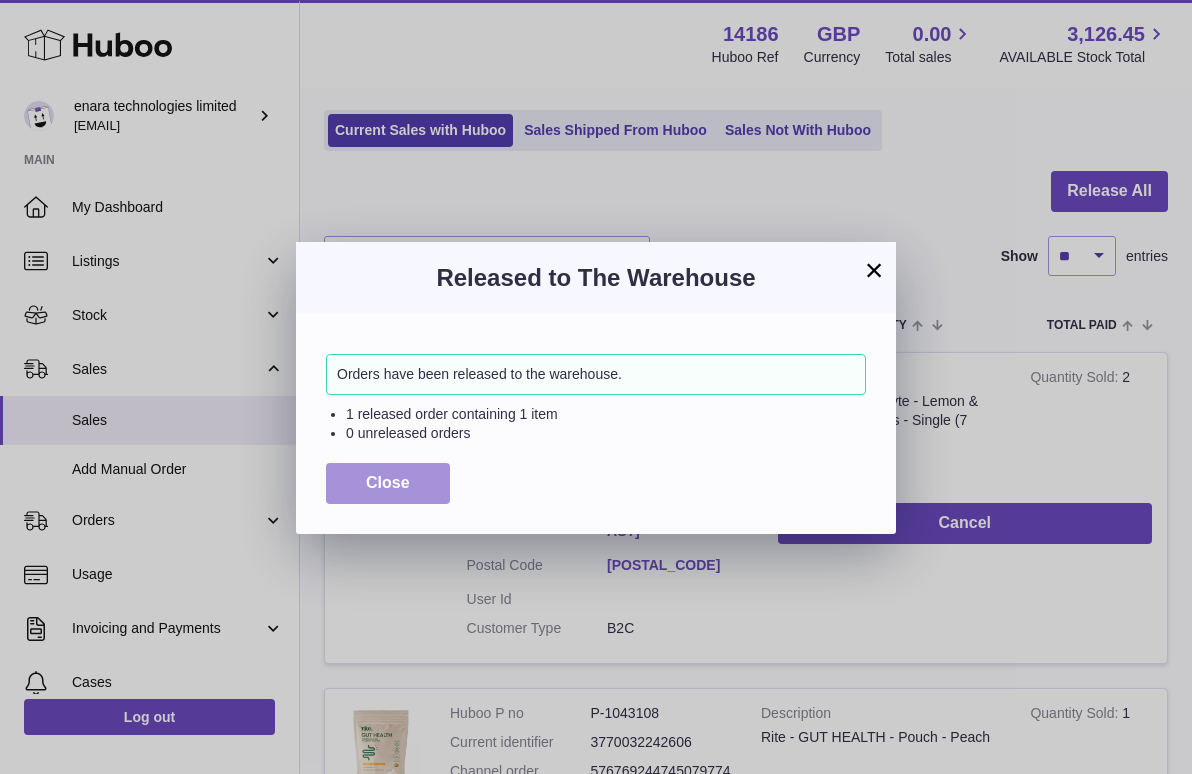 click on "Close" at bounding box center (388, 483) 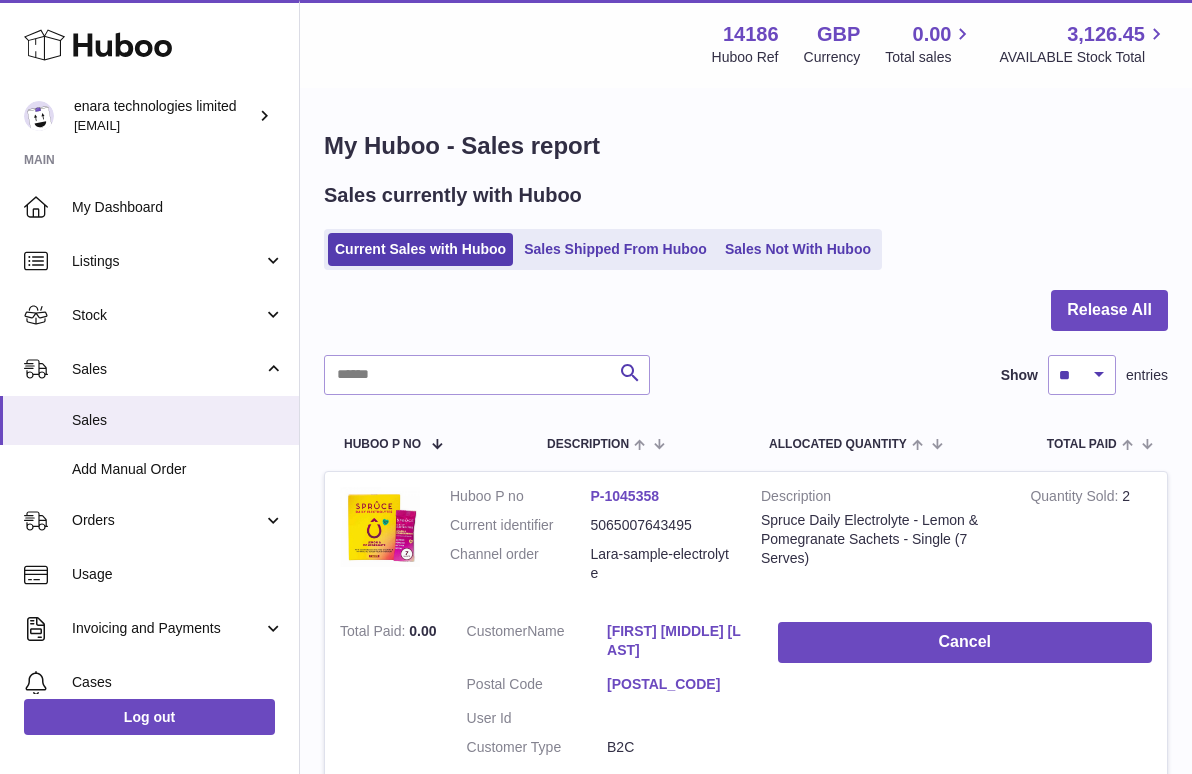 scroll, scrollTop: 0, scrollLeft: 0, axis: both 